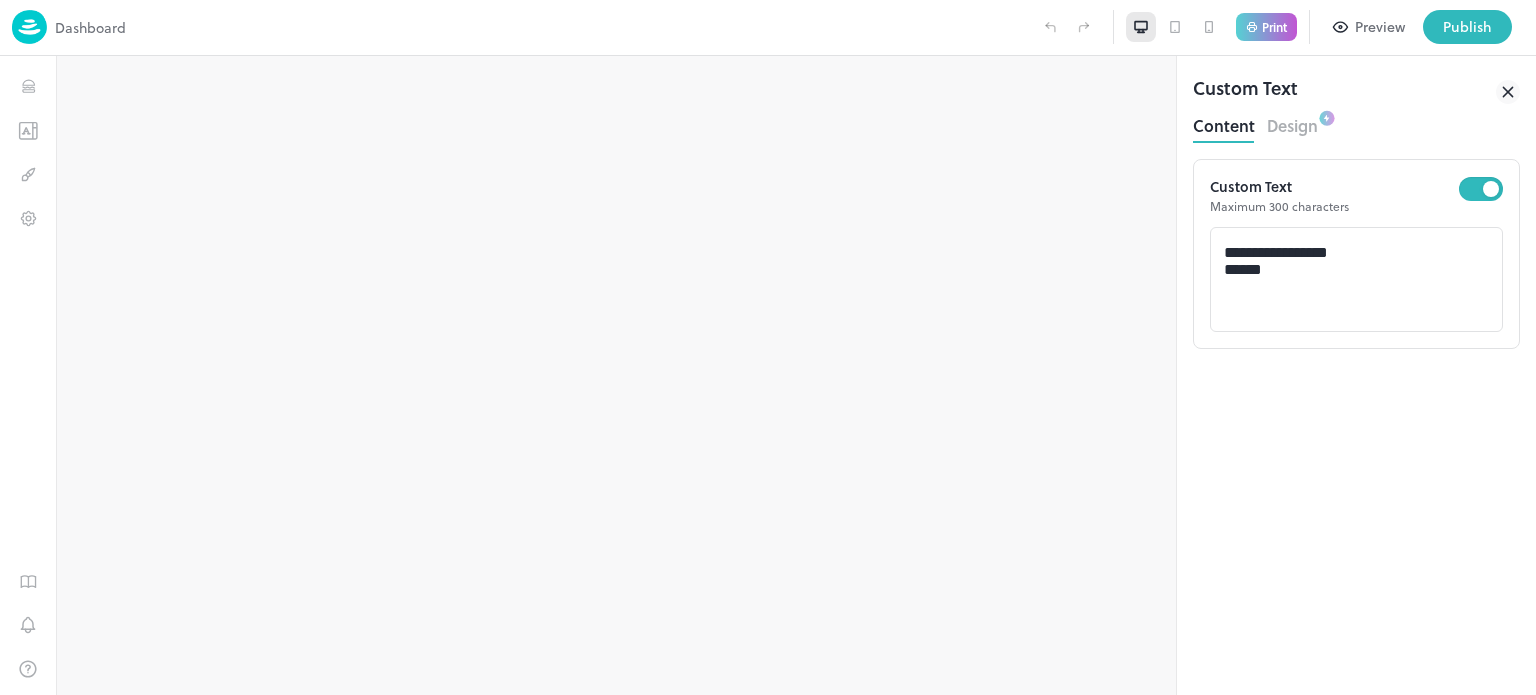 scroll, scrollTop: 0, scrollLeft: 0, axis: both 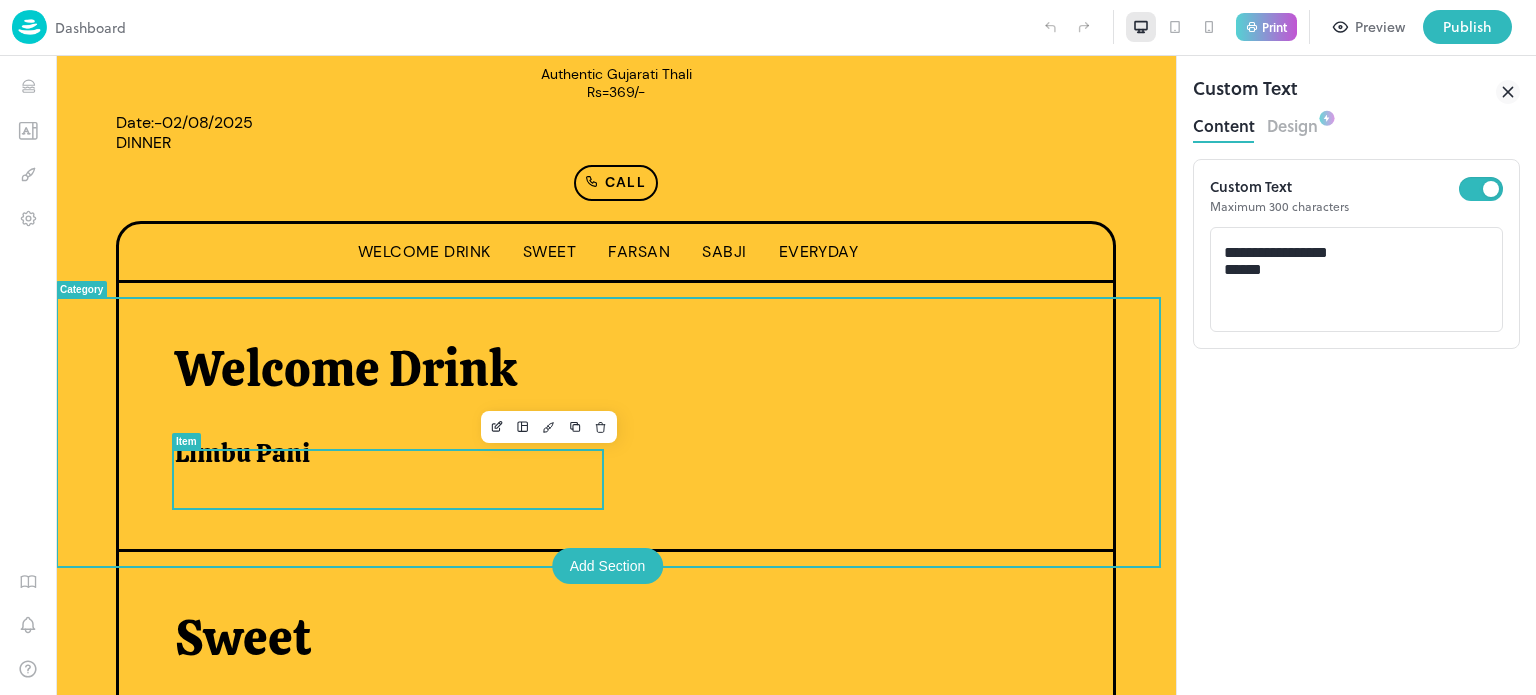 click on "Limbu Pani" at bounding box center [380, 453] 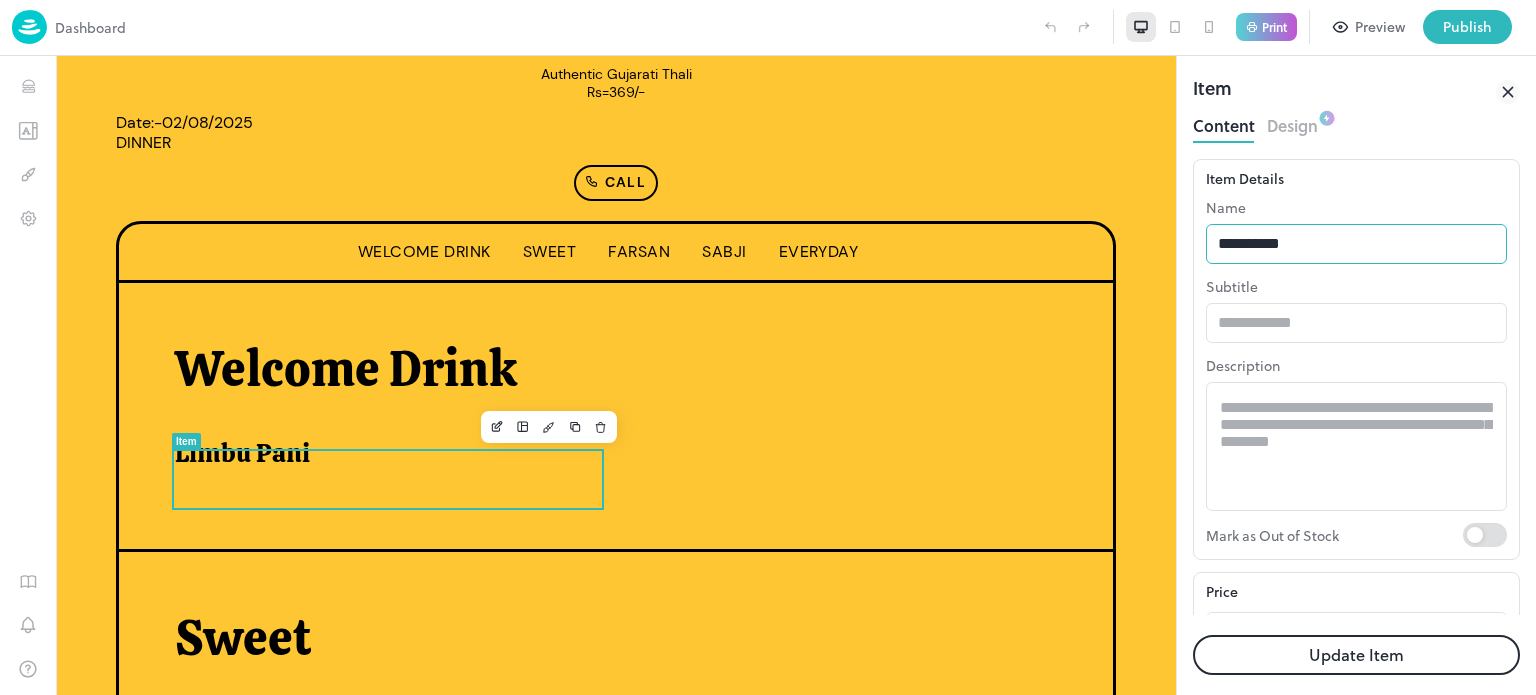 click on "**********" at bounding box center [1356, 244] 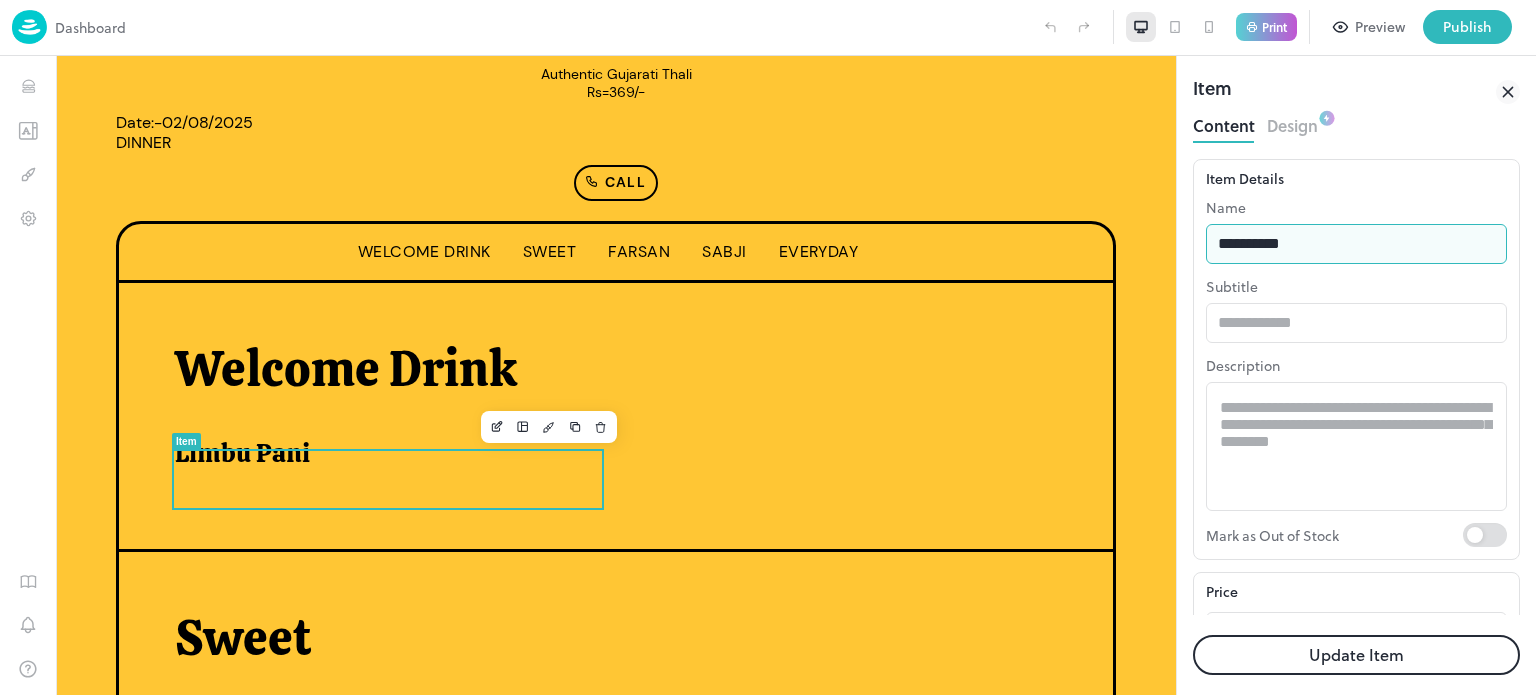 click on "**********" at bounding box center (1356, 244) 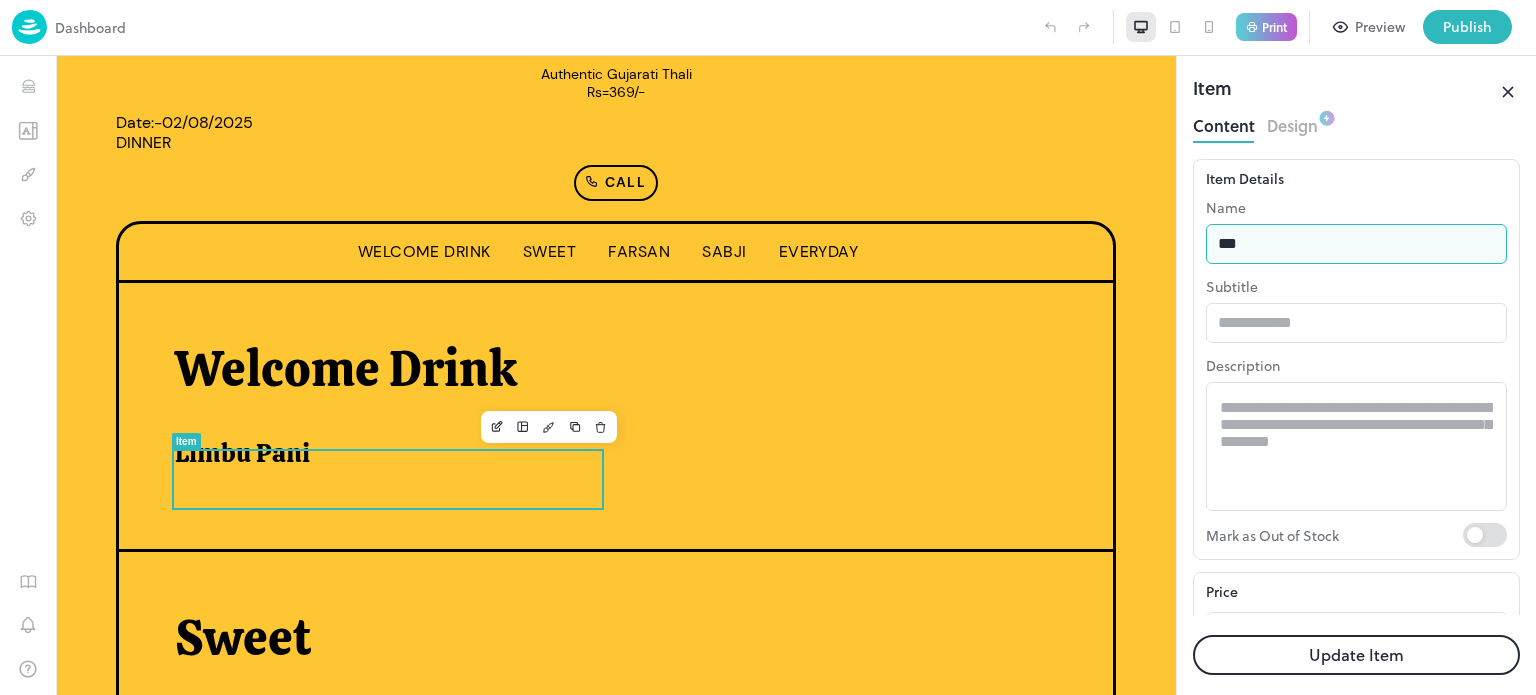 type on "**********" 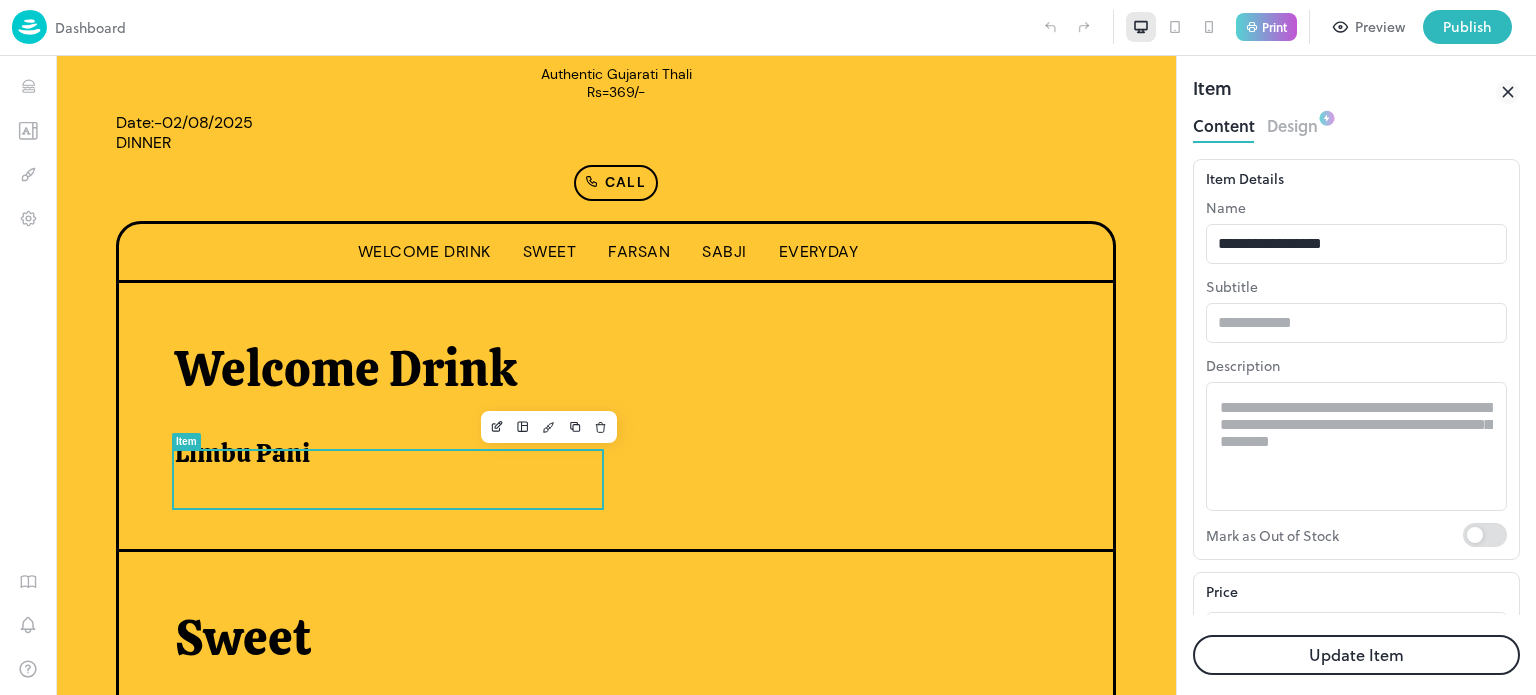 click on "Update Item" at bounding box center [1356, 655] 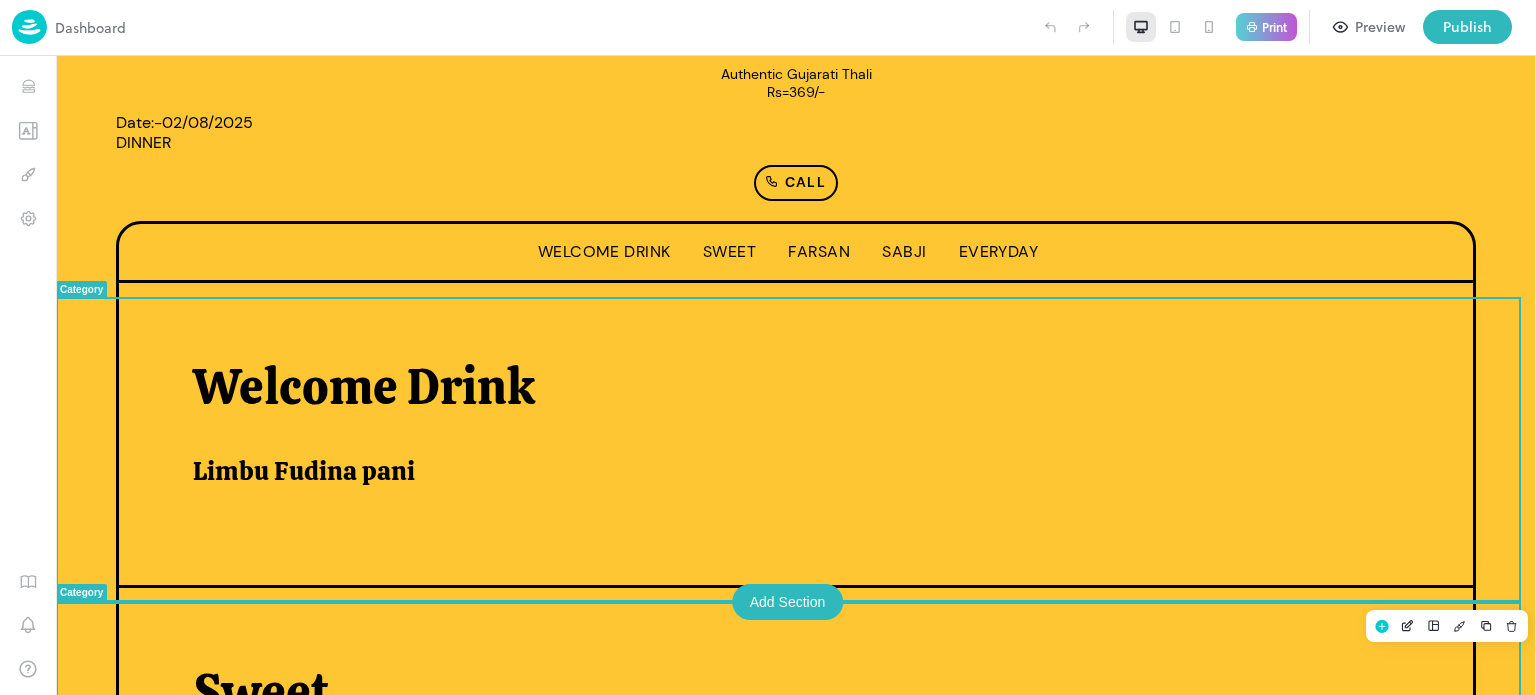 scroll, scrollTop: 487, scrollLeft: 0, axis: vertical 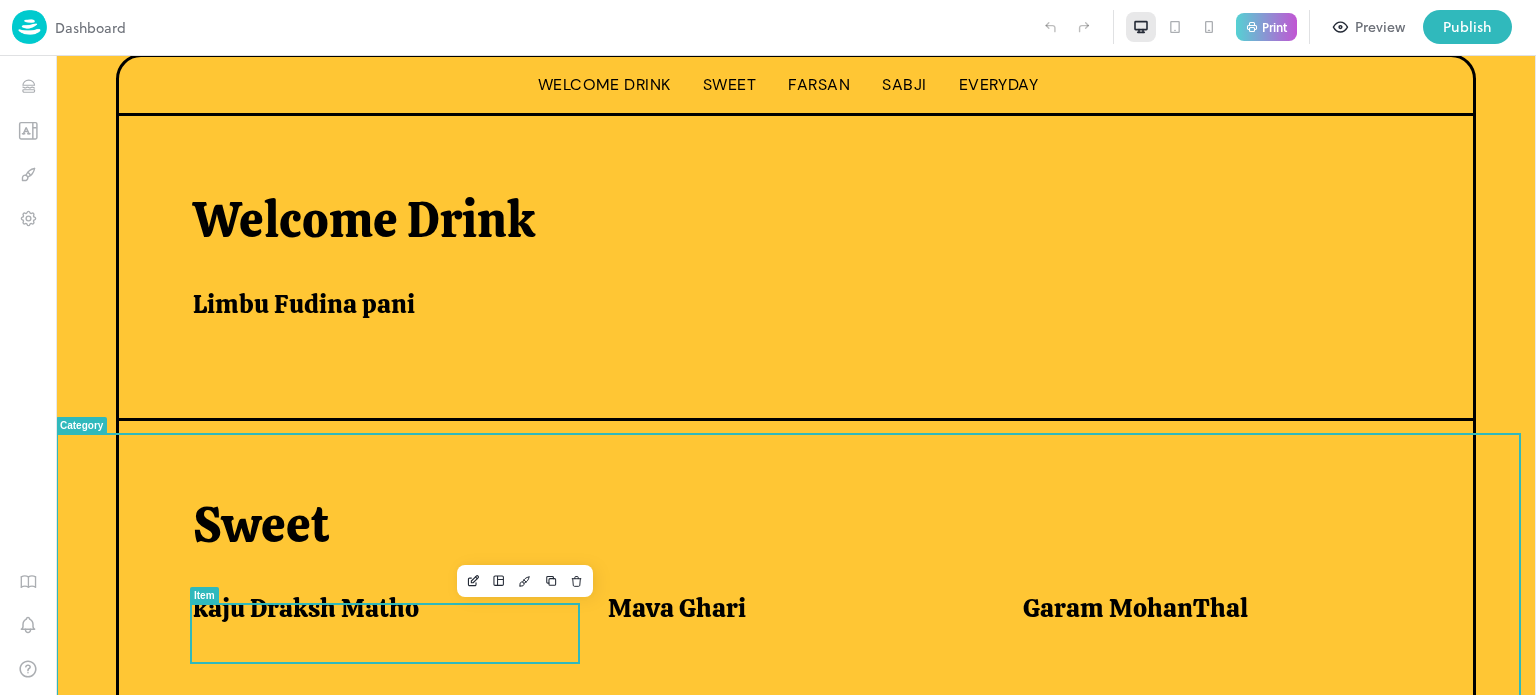 click on "kaju Draksh Matho" at bounding box center [306, 608] 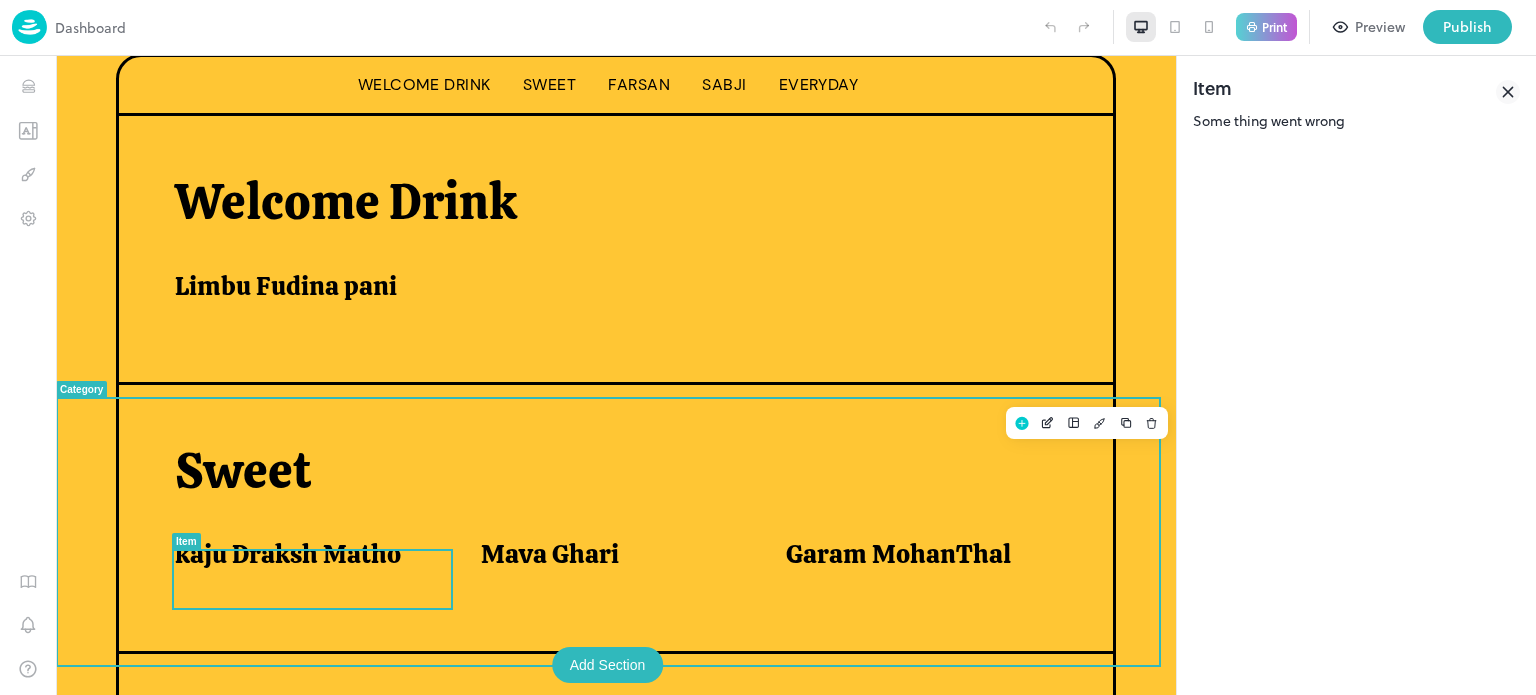click on "Sweet kaju Draksh Matho Mava Ghari Garam MohanThal" at bounding box center [616, 519] 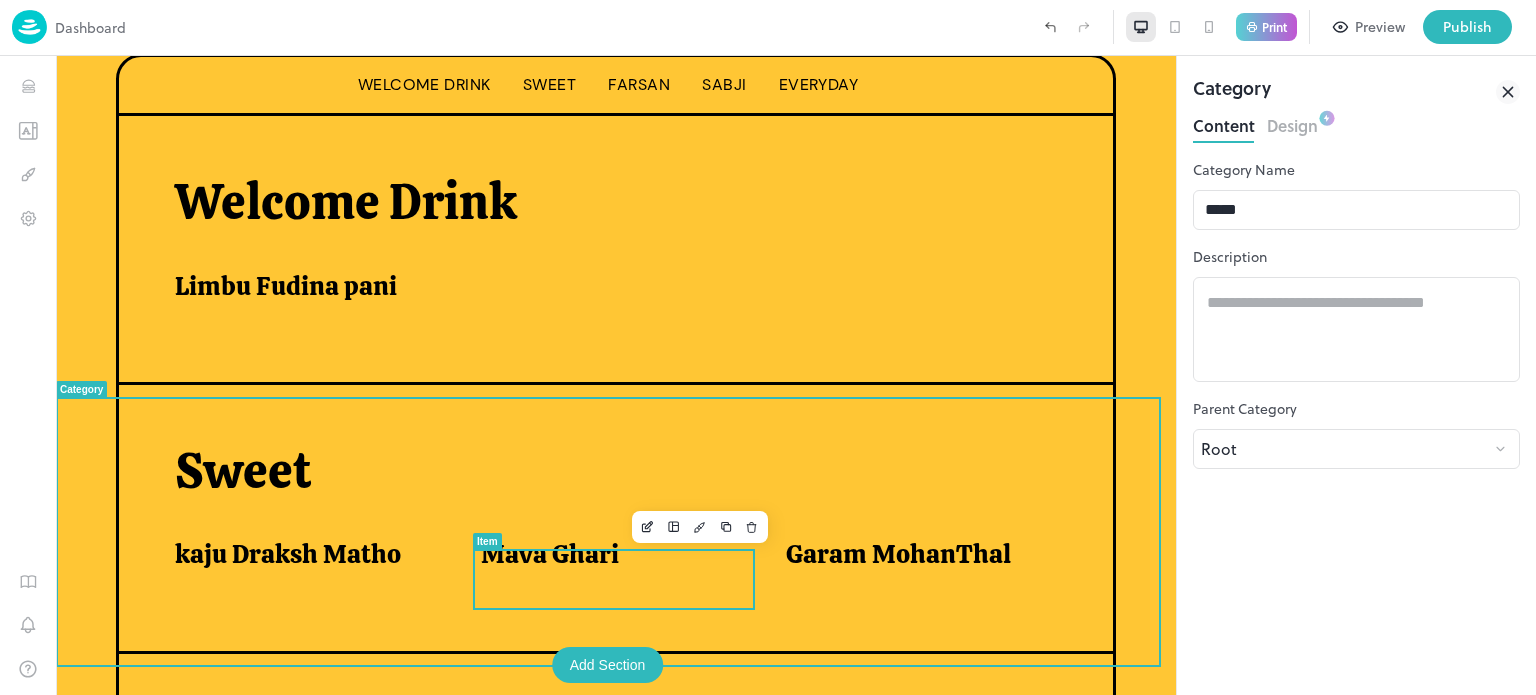 click on "Mava Ghari" at bounding box center (609, 559) 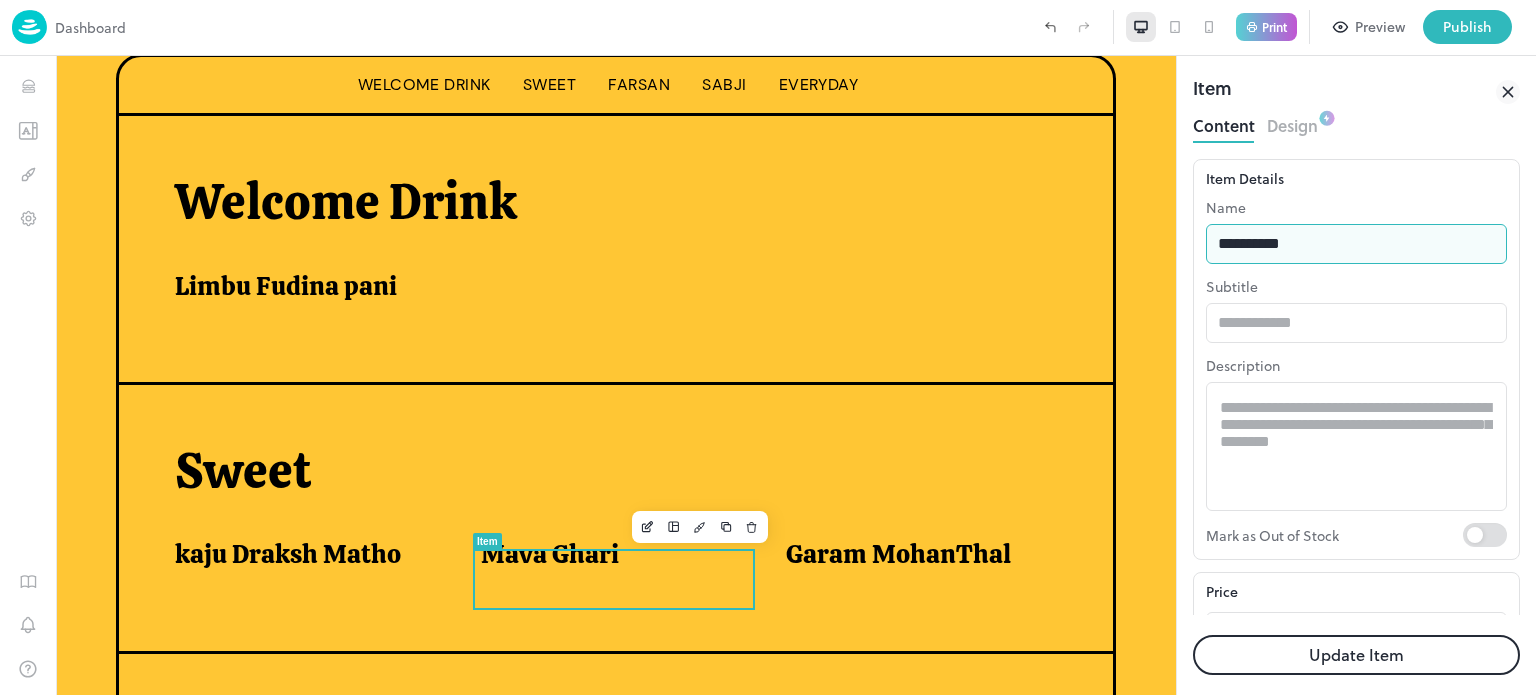 click on "**********" at bounding box center [1356, 244] 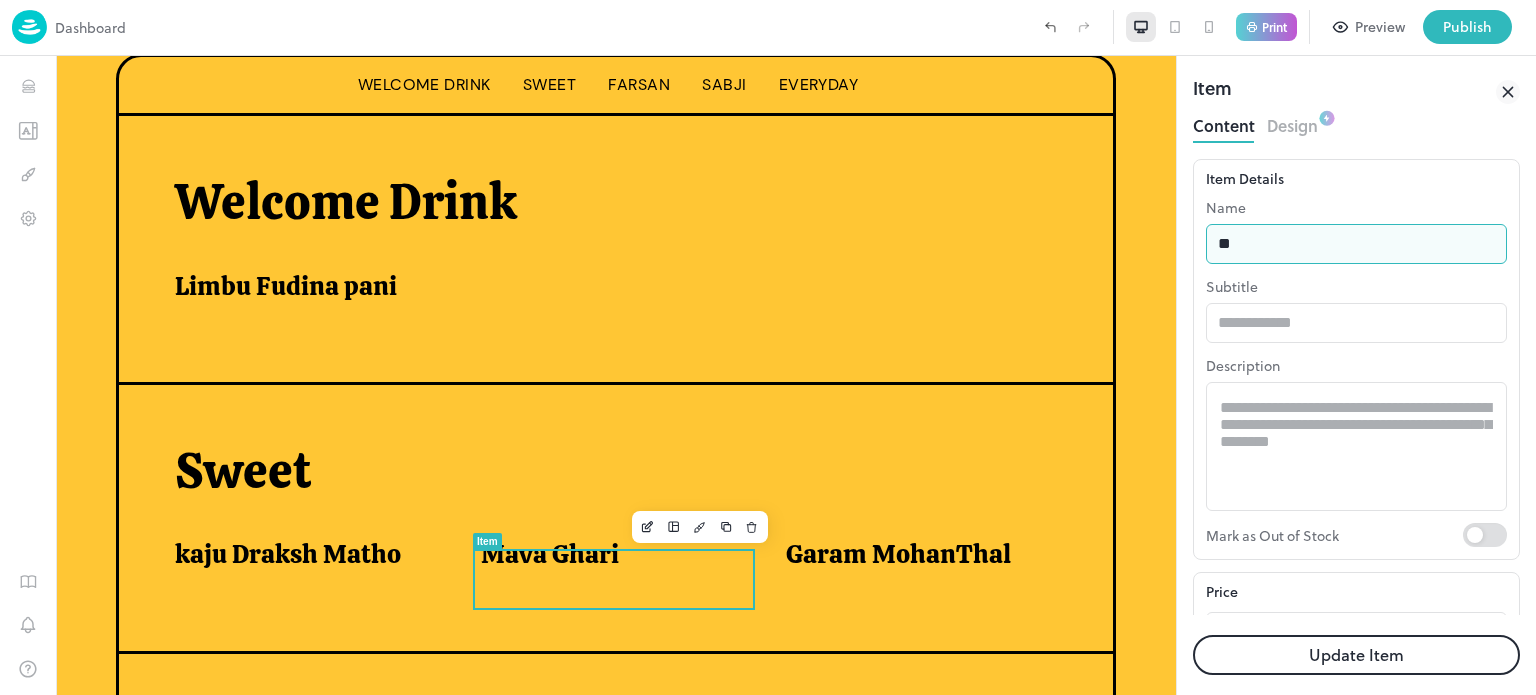 type on "**********" 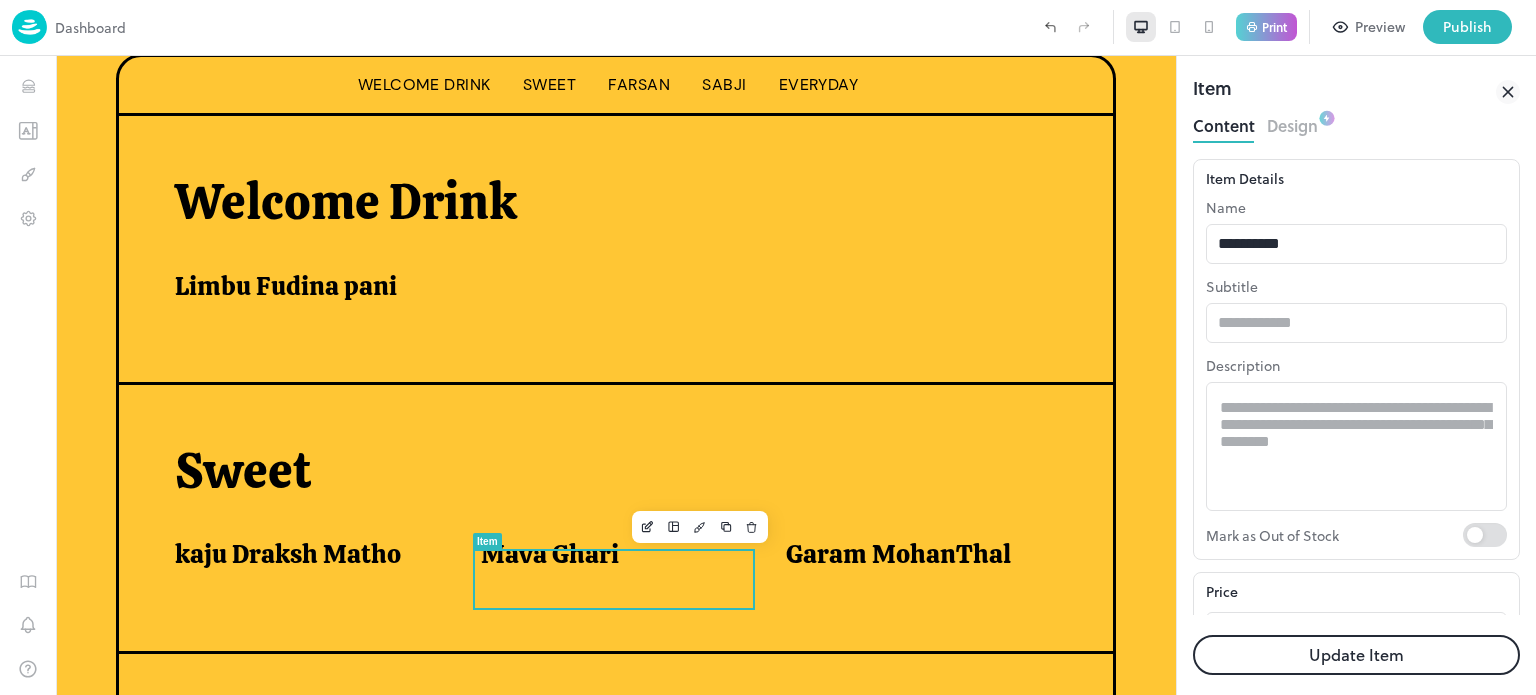 click on "Update Item" at bounding box center (1356, 655) 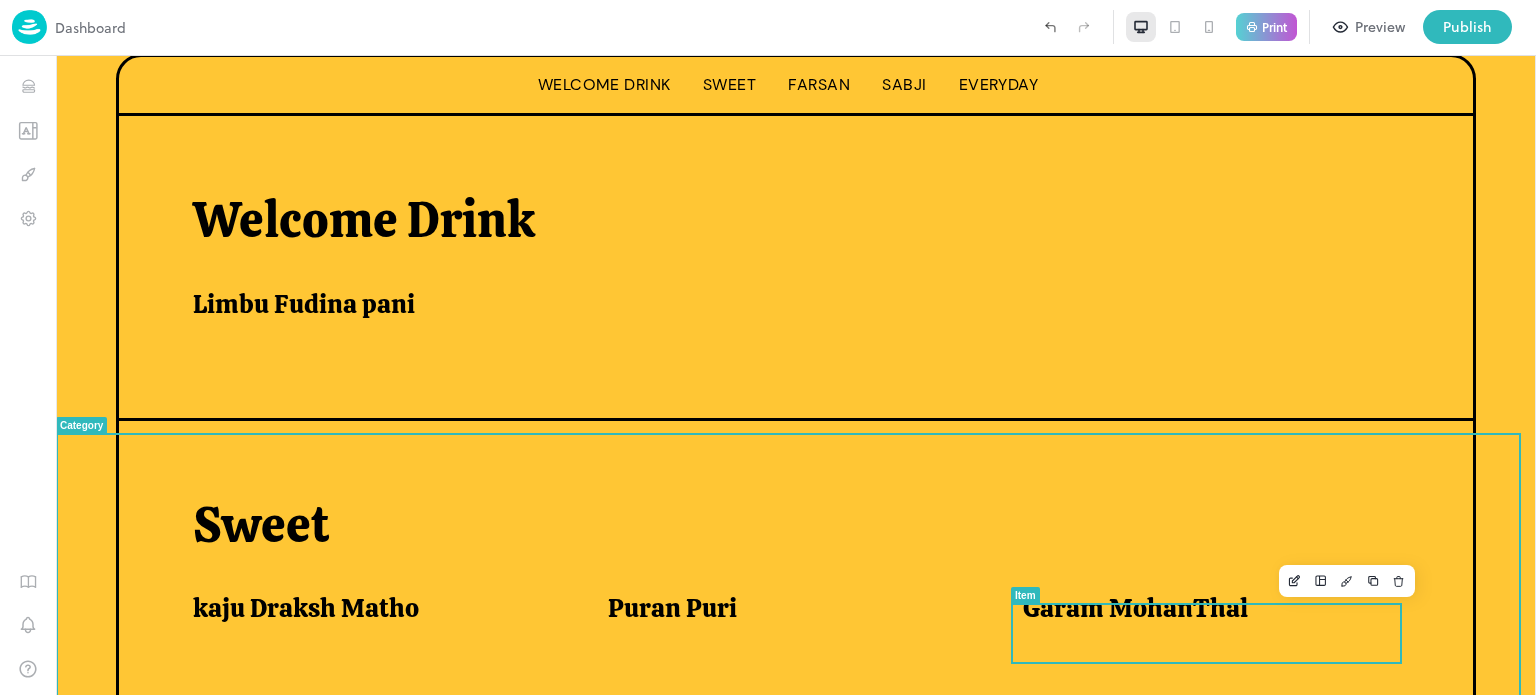 click on "Garam MohanThal" at bounding box center (1135, 608) 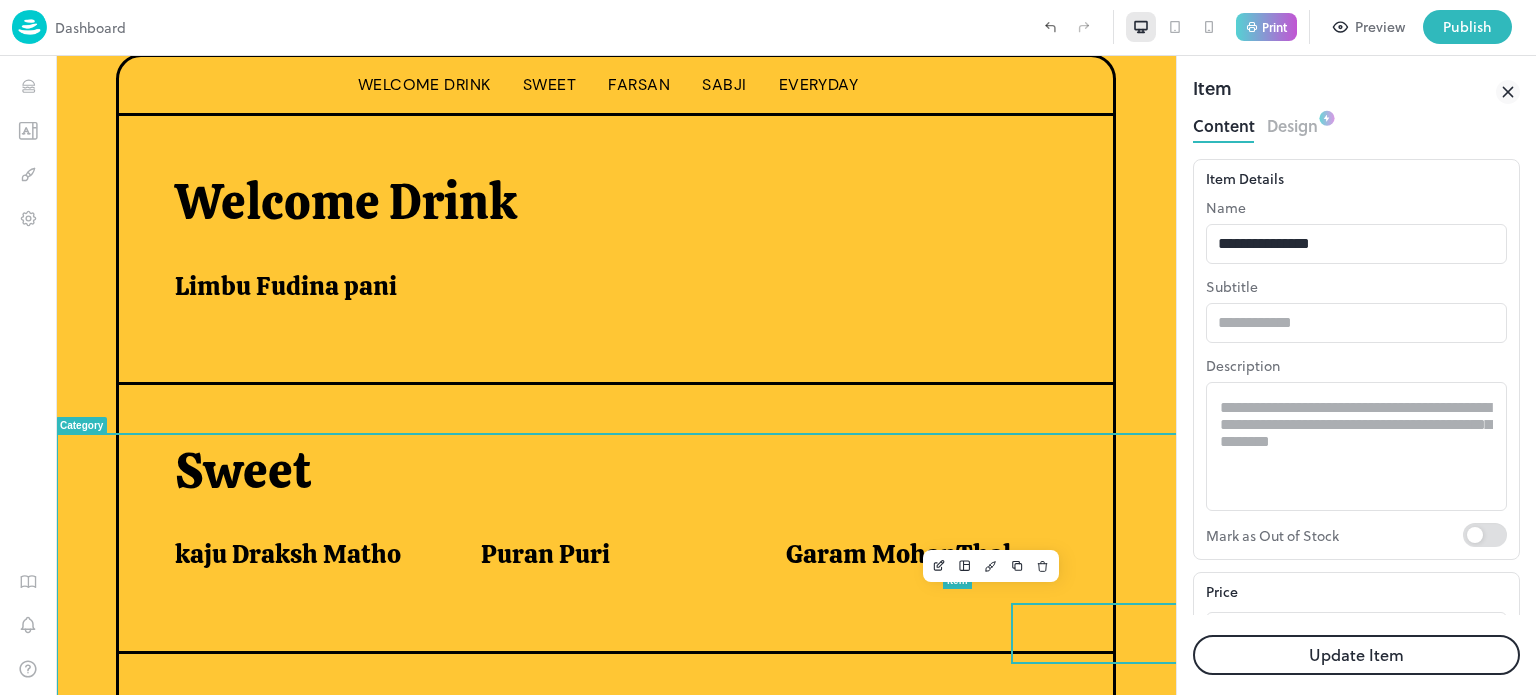 scroll, scrollTop: 0, scrollLeft: 0, axis: both 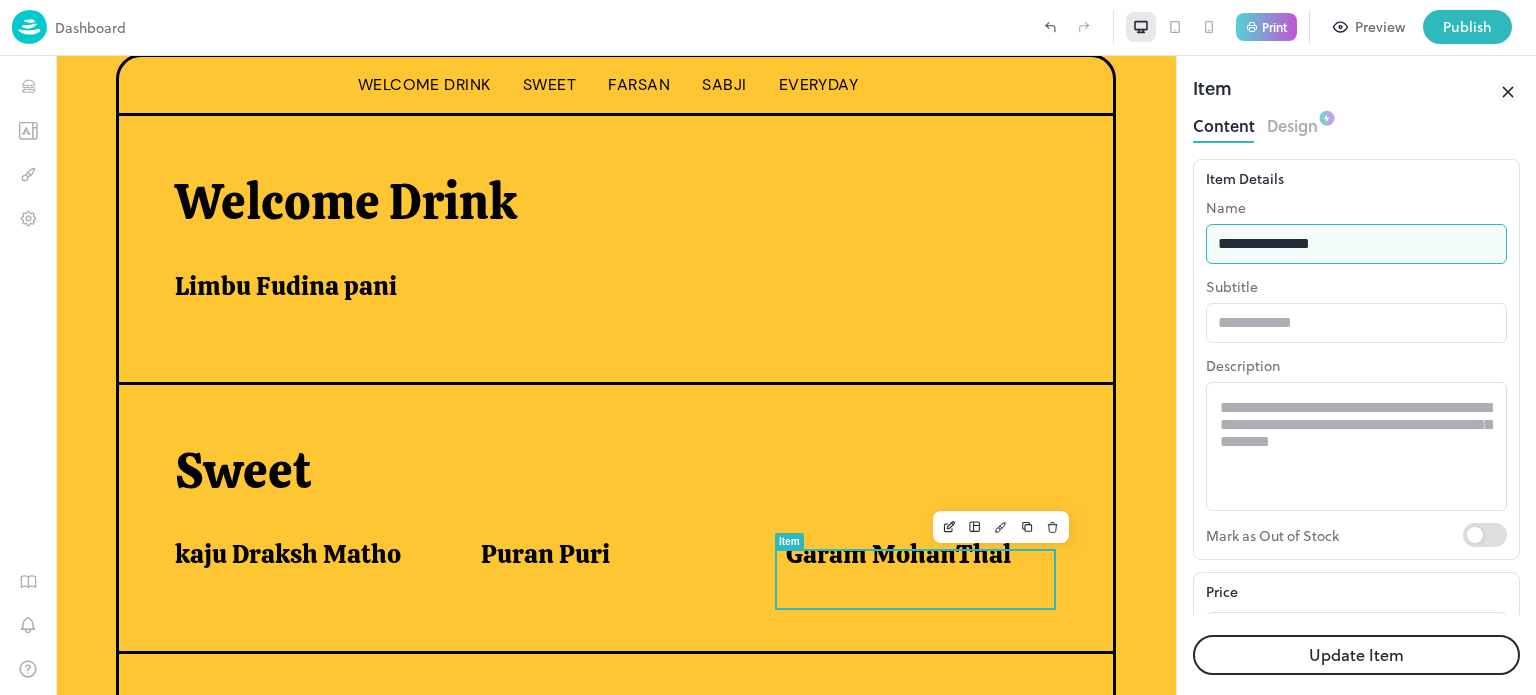 click on "**********" at bounding box center (1356, 244) 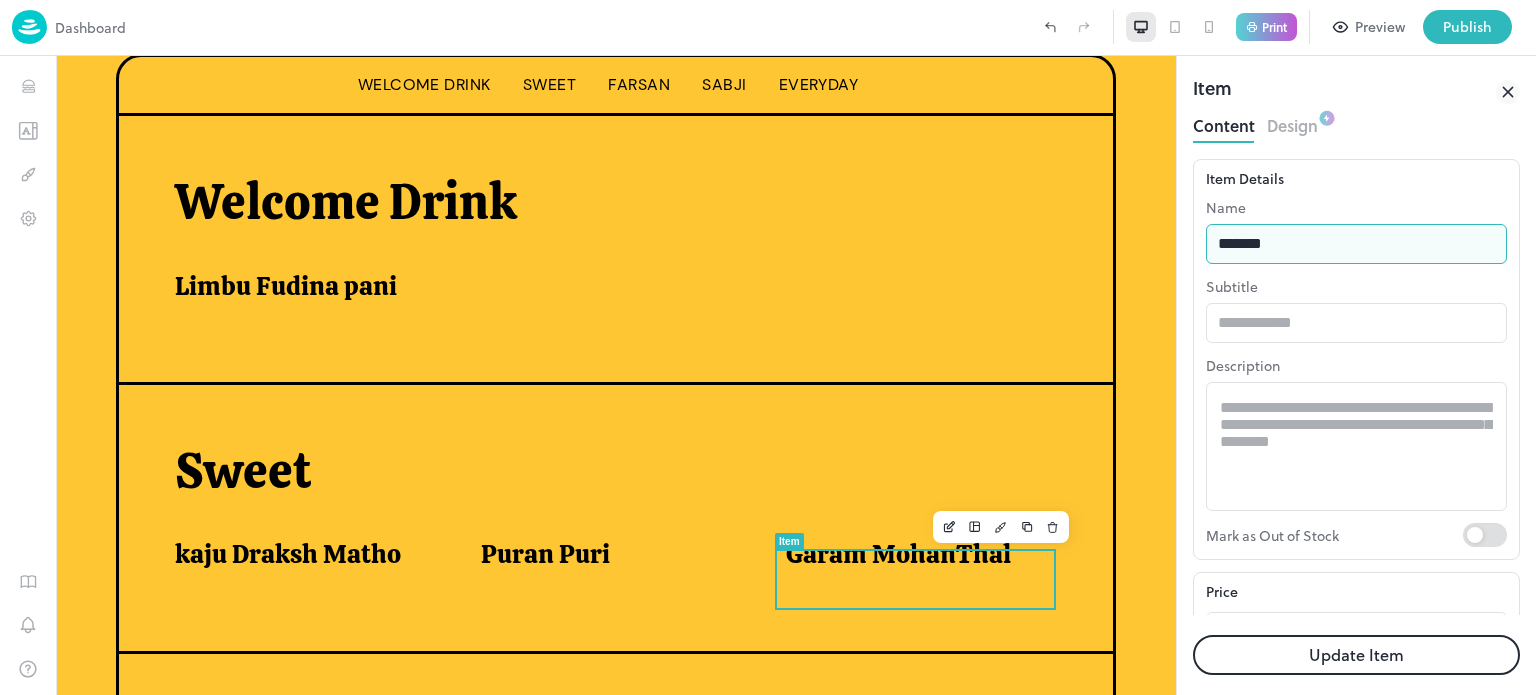type on "**********" 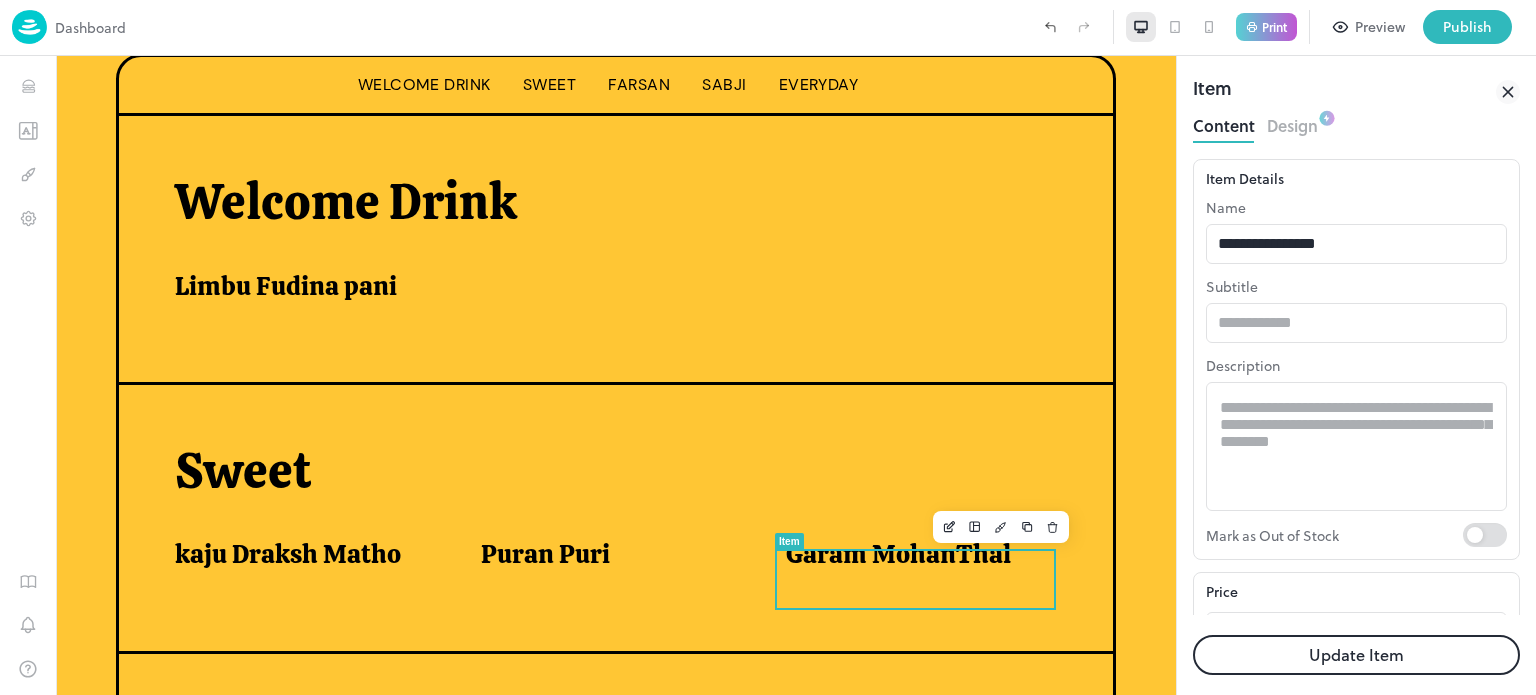 click on "Update Item" at bounding box center (1356, 655) 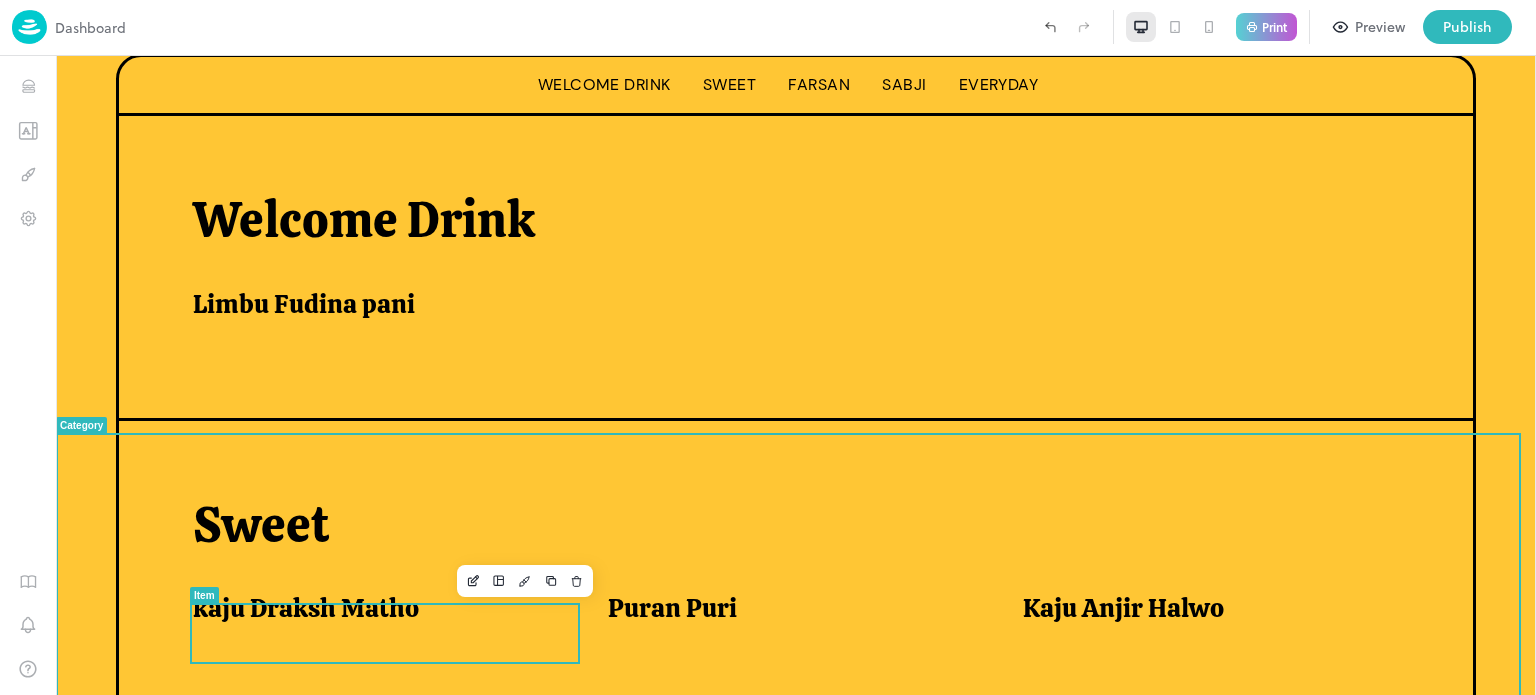 click on "kaju Draksh Matho" at bounding box center (306, 608) 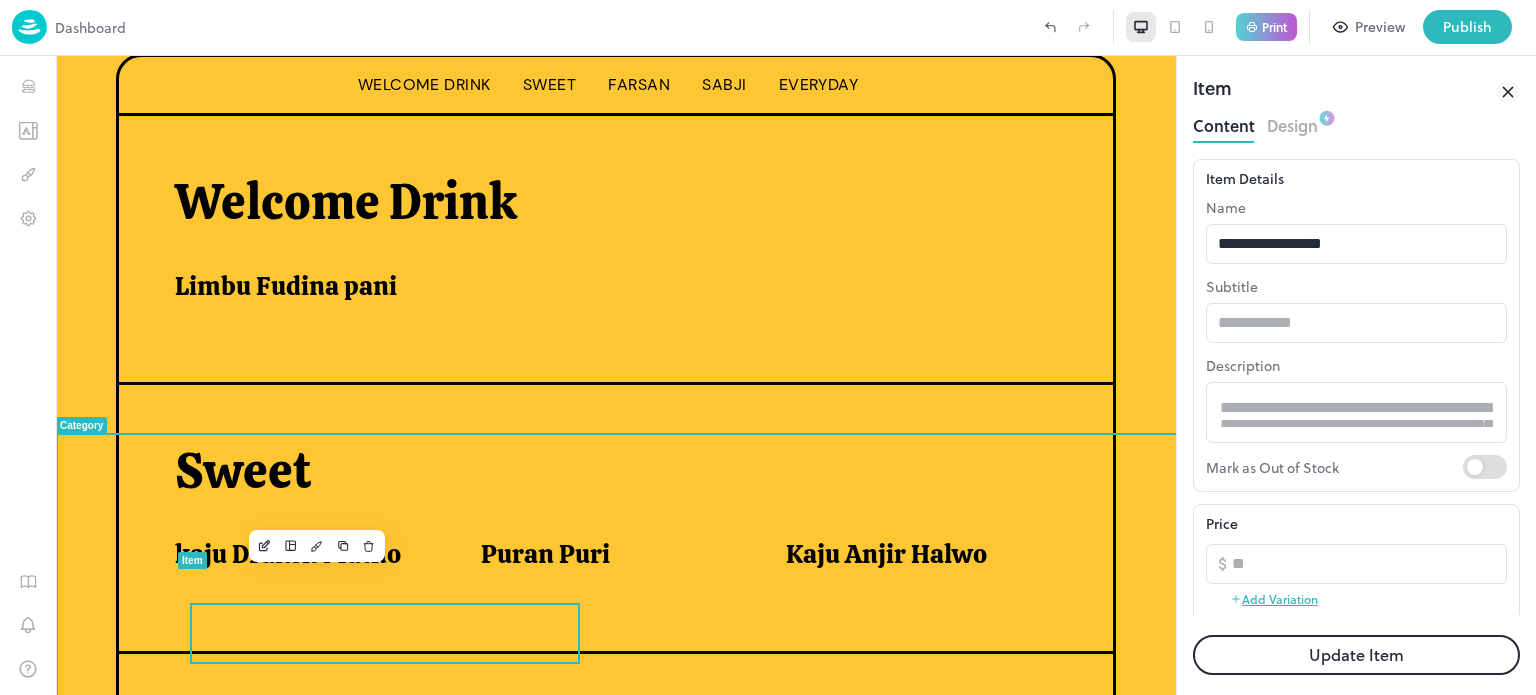 scroll, scrollTop: 0, scrollLeft: 0, axis: both 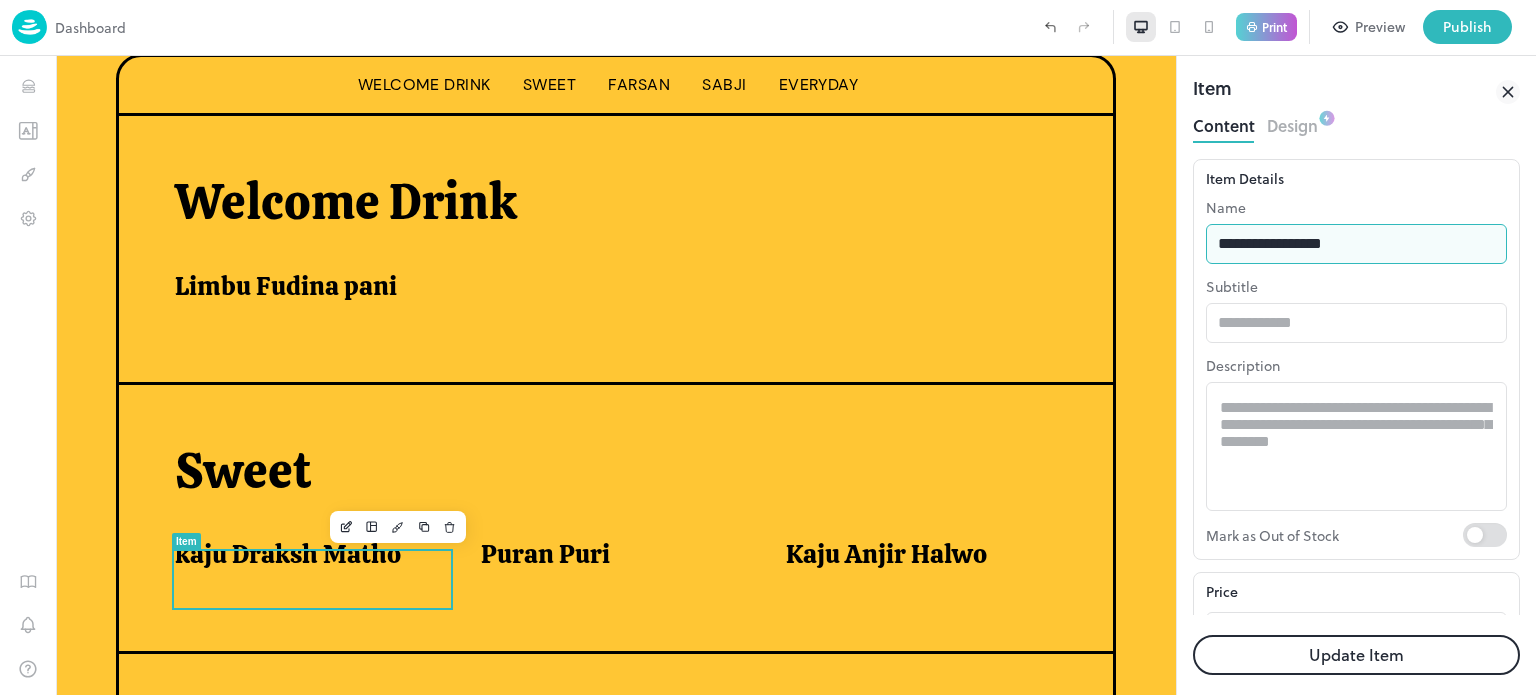 click on "**********" at bounding box center [1356, 244] 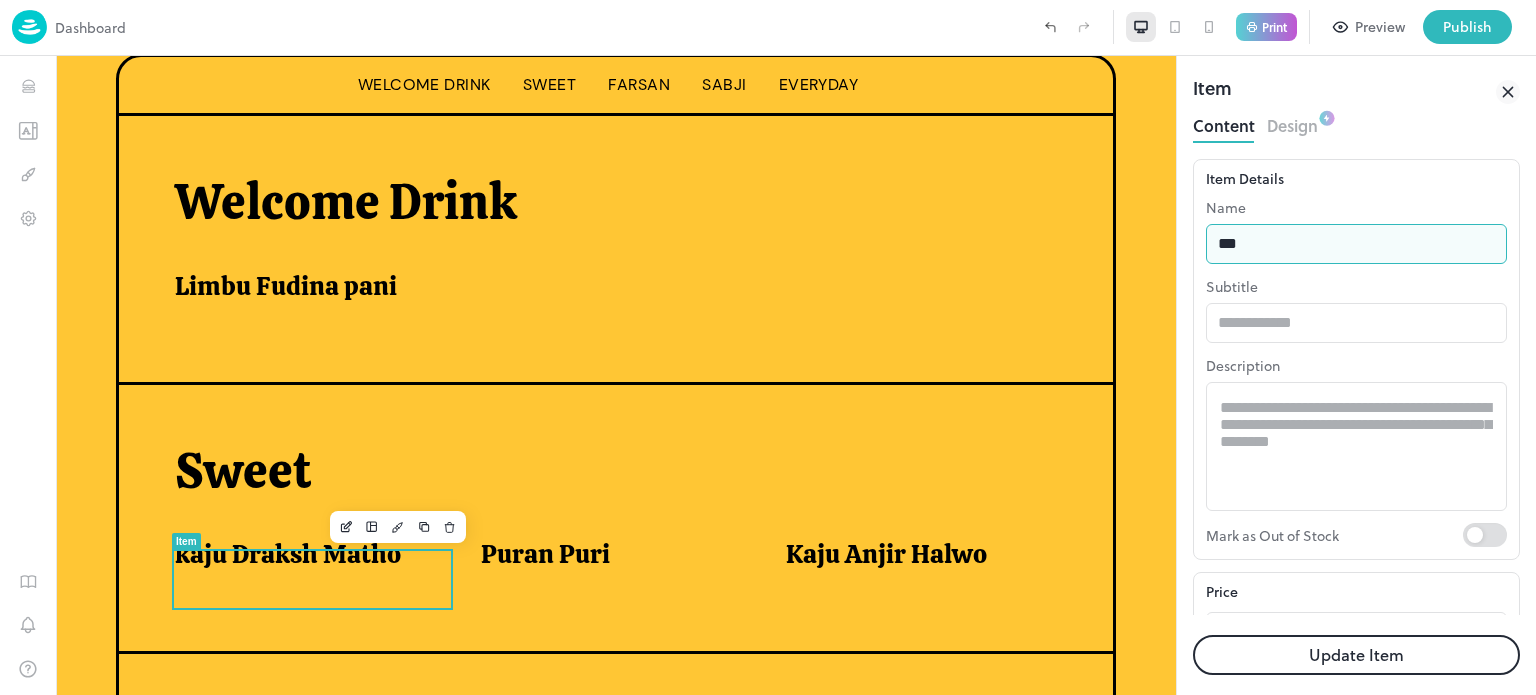 type on "**********" 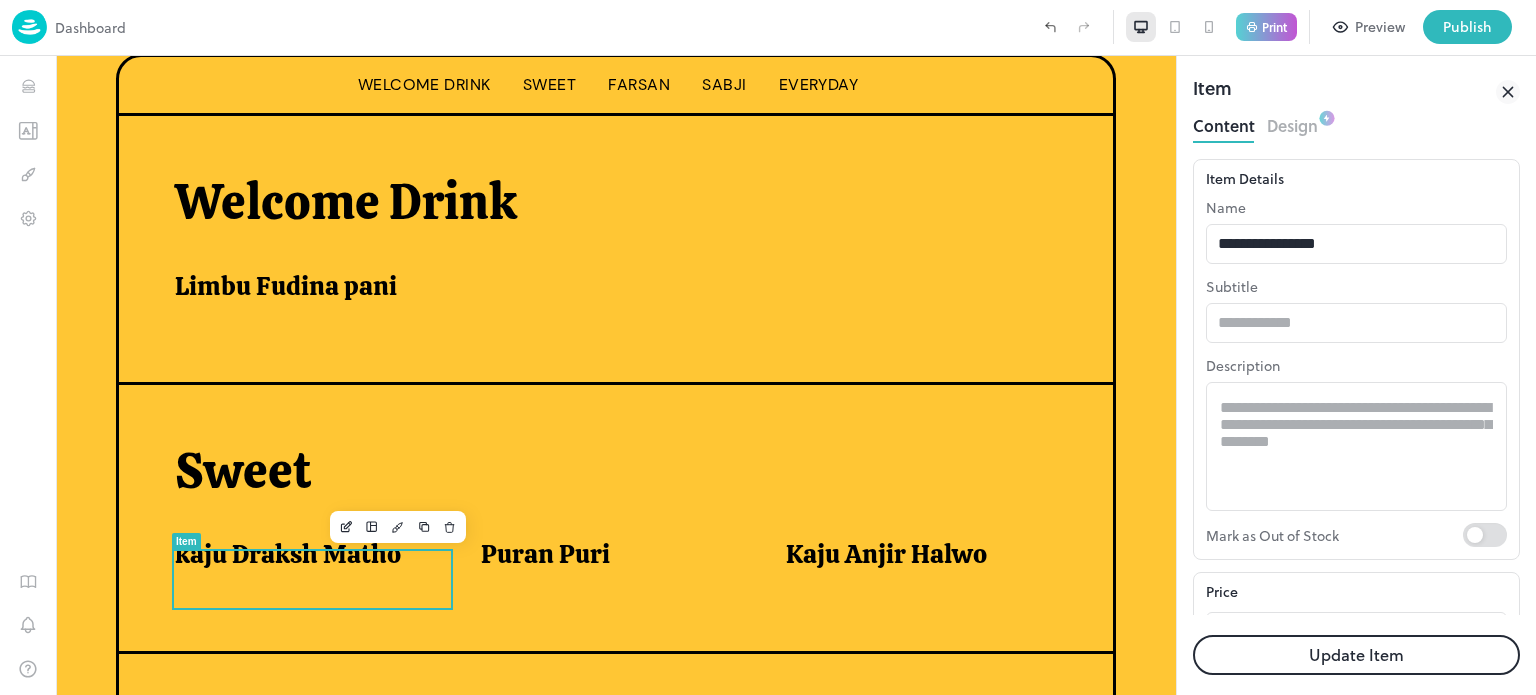 click on "Update Item" at bounding box center [1356, 655] 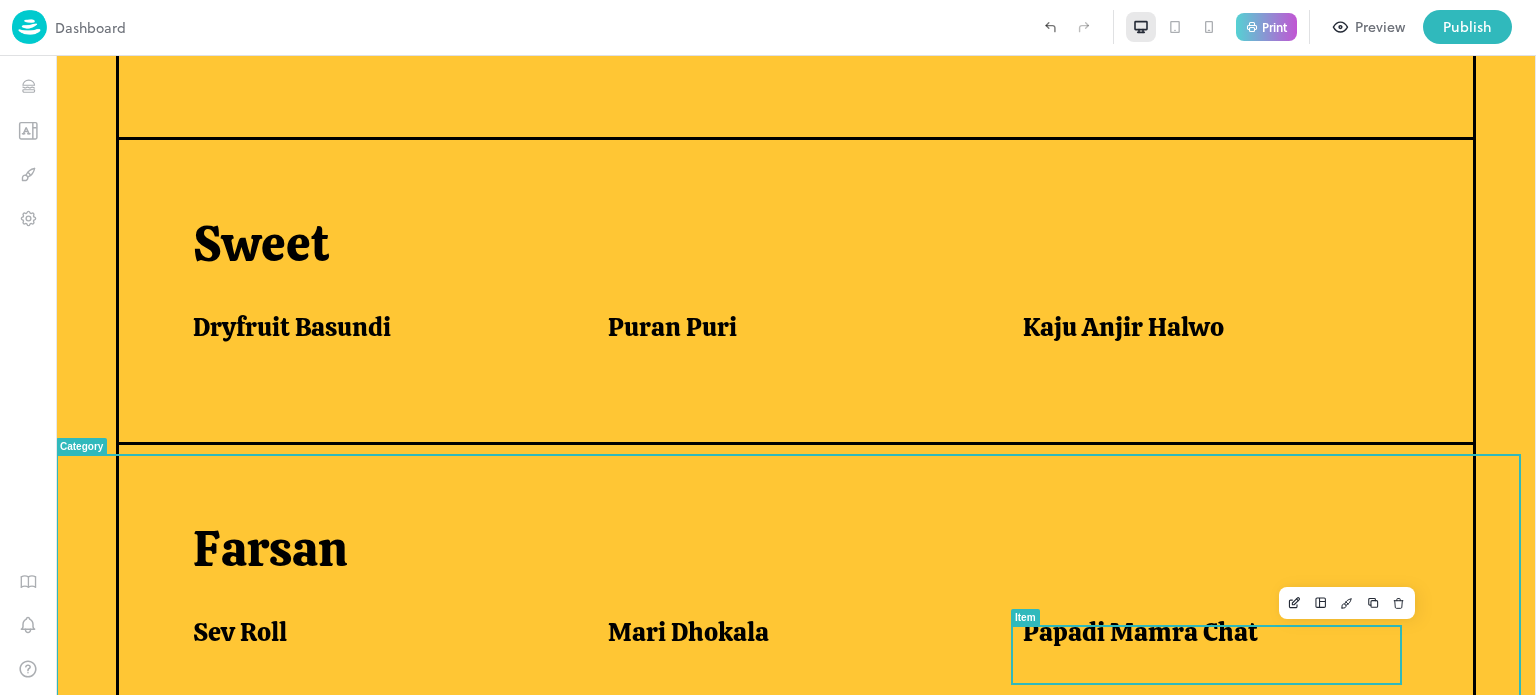 scroll, scrollTop: 771, scrollLeft: 0, axis: vertical 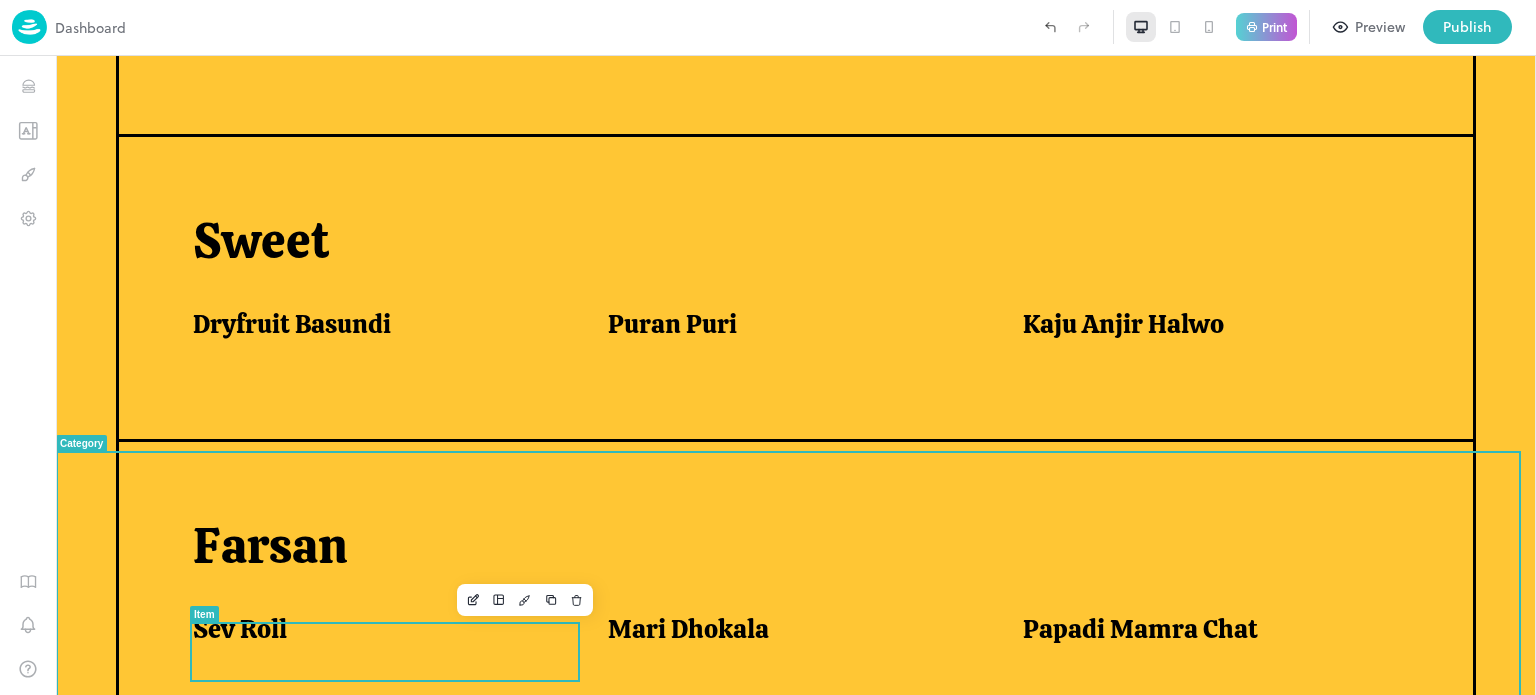 click on "Sev Roll" at bounding box center [376, 634] 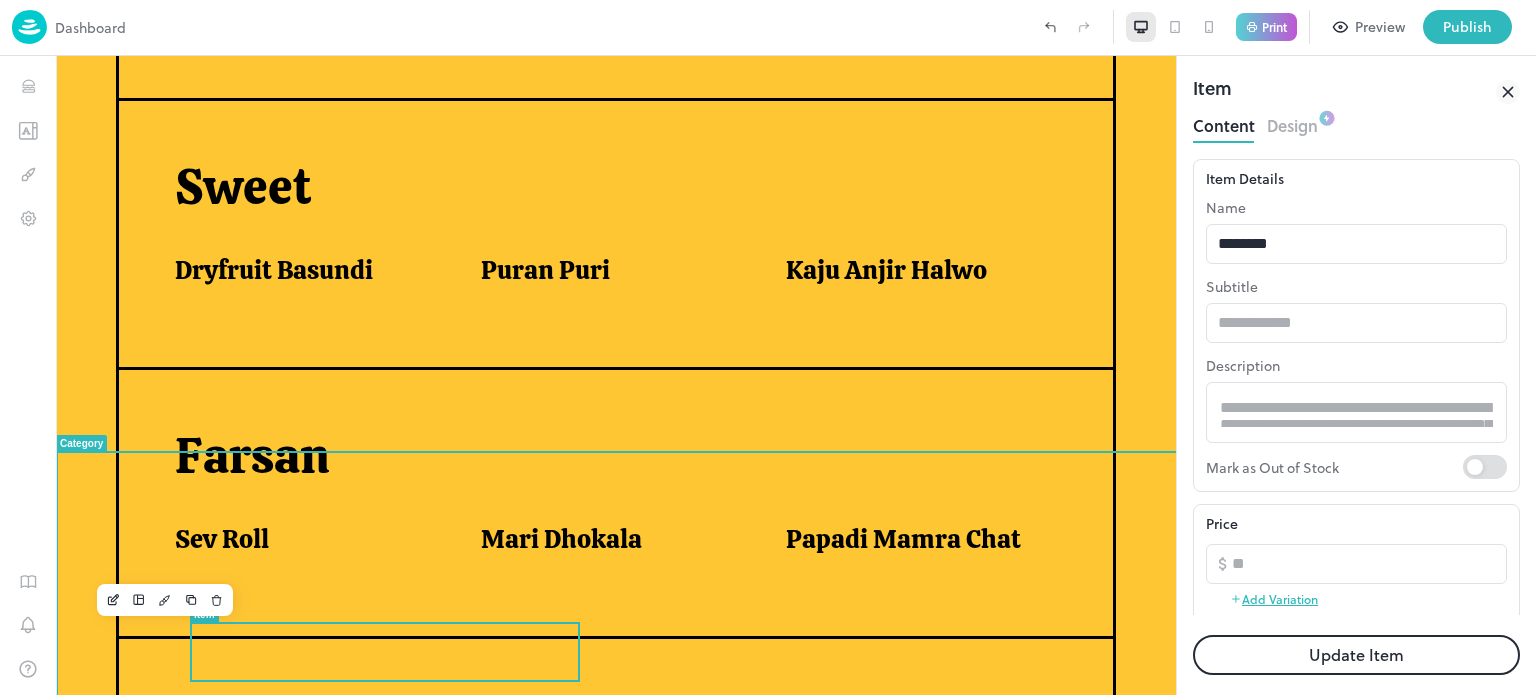 scroll, scrollTop: 752, scrollLeft: 0, axis: vertical 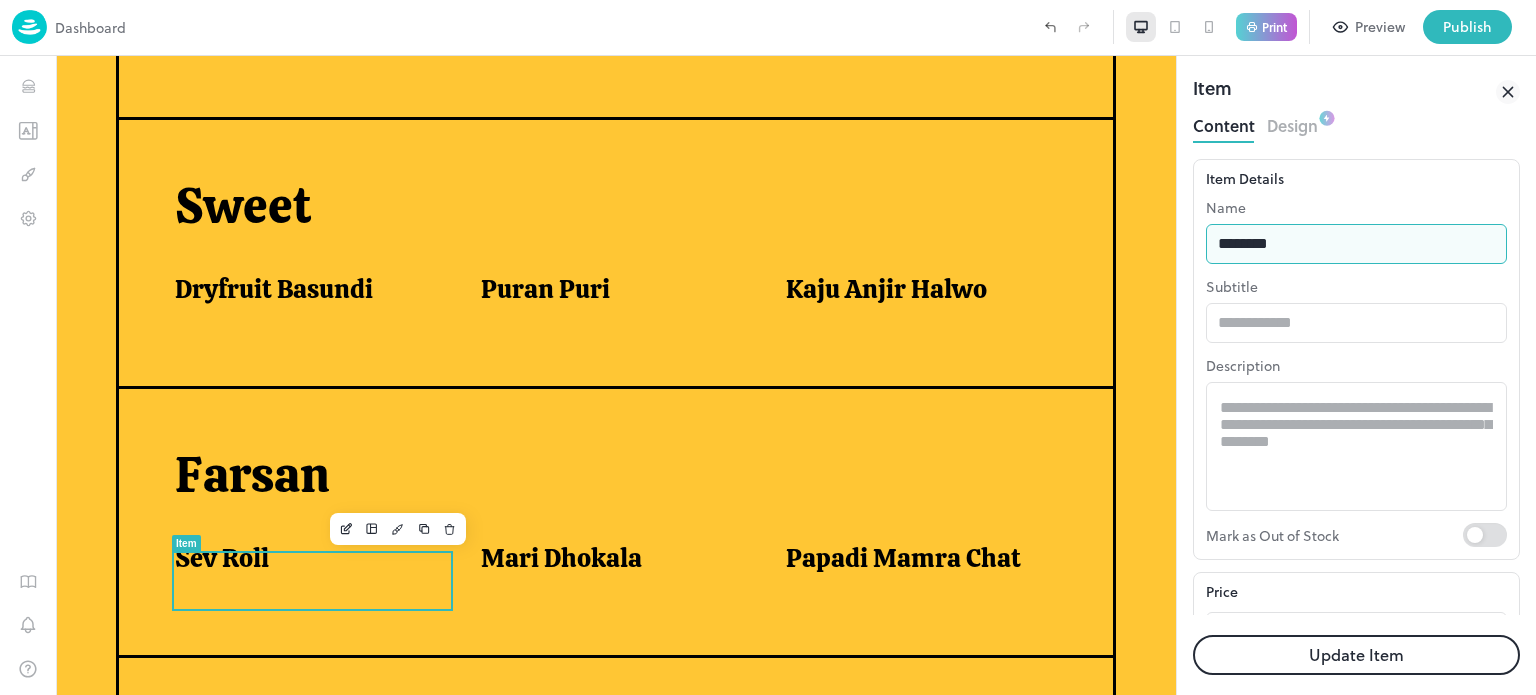 click on "********" at bounding box center [1356, 244] 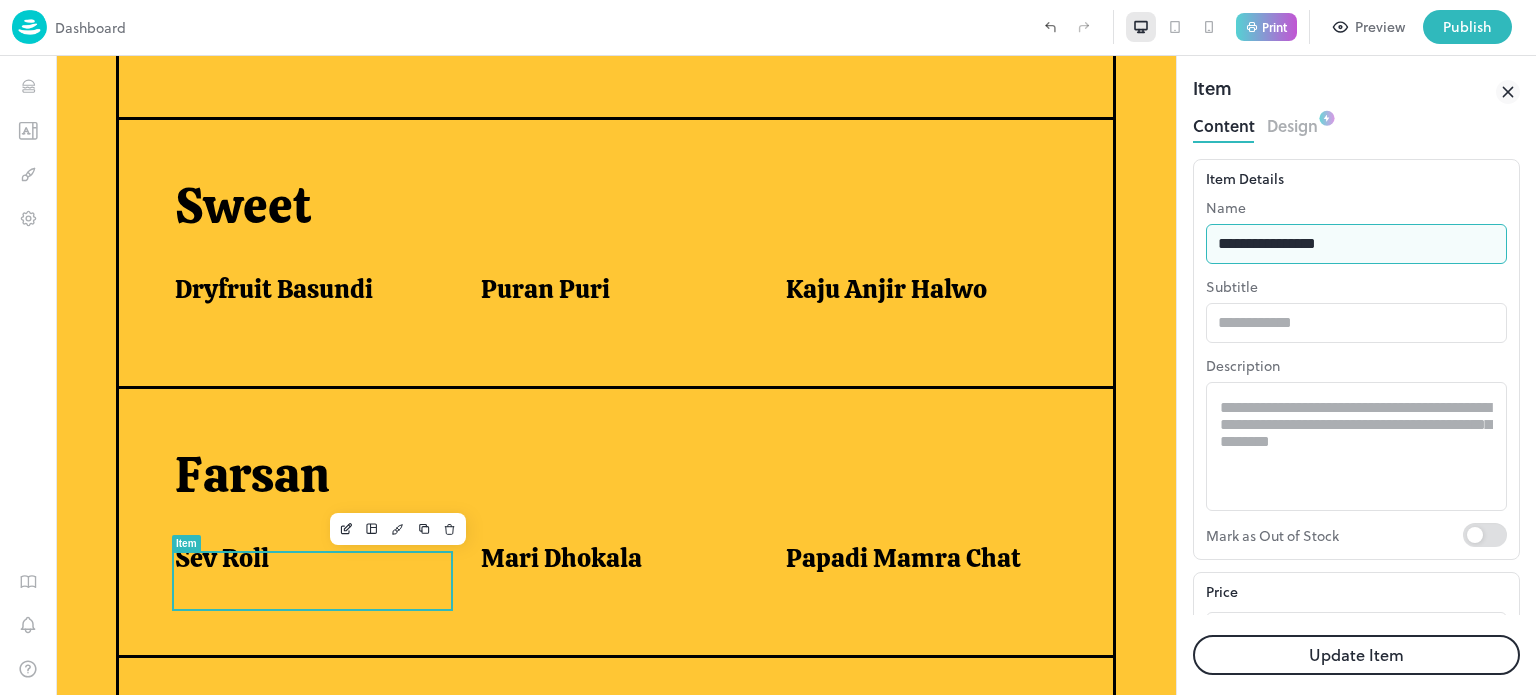 click on "**********" at bounding box center [1356, 244] 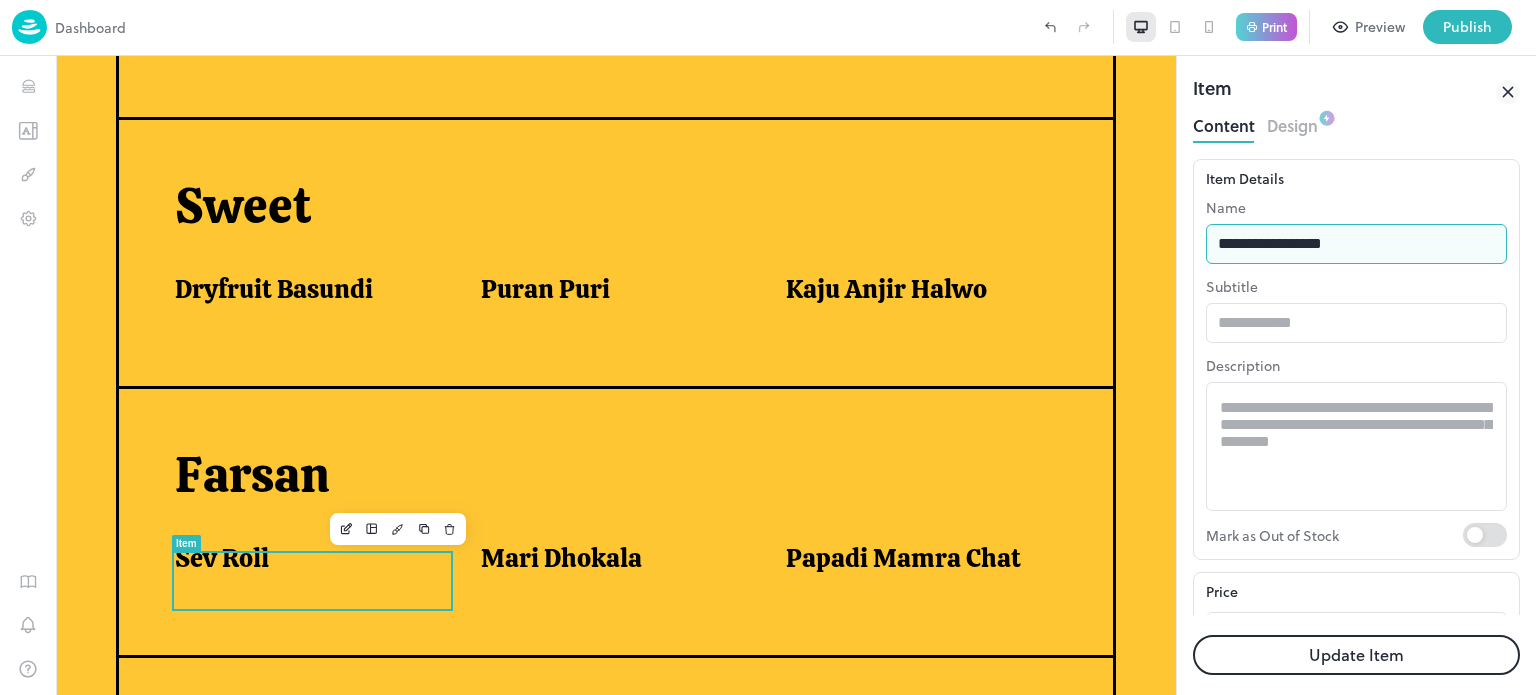 type on "**********" 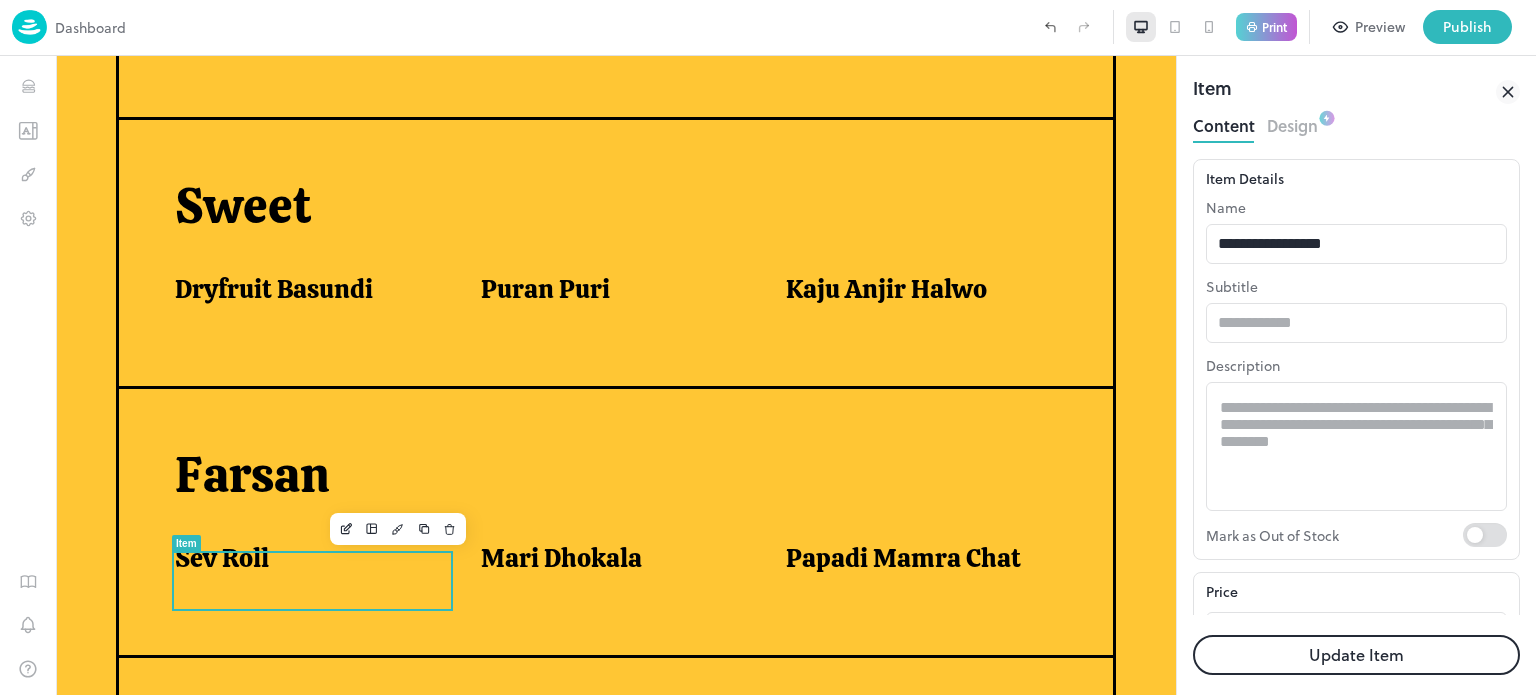 click on "Update Item" at bounding box center [1356, 655] 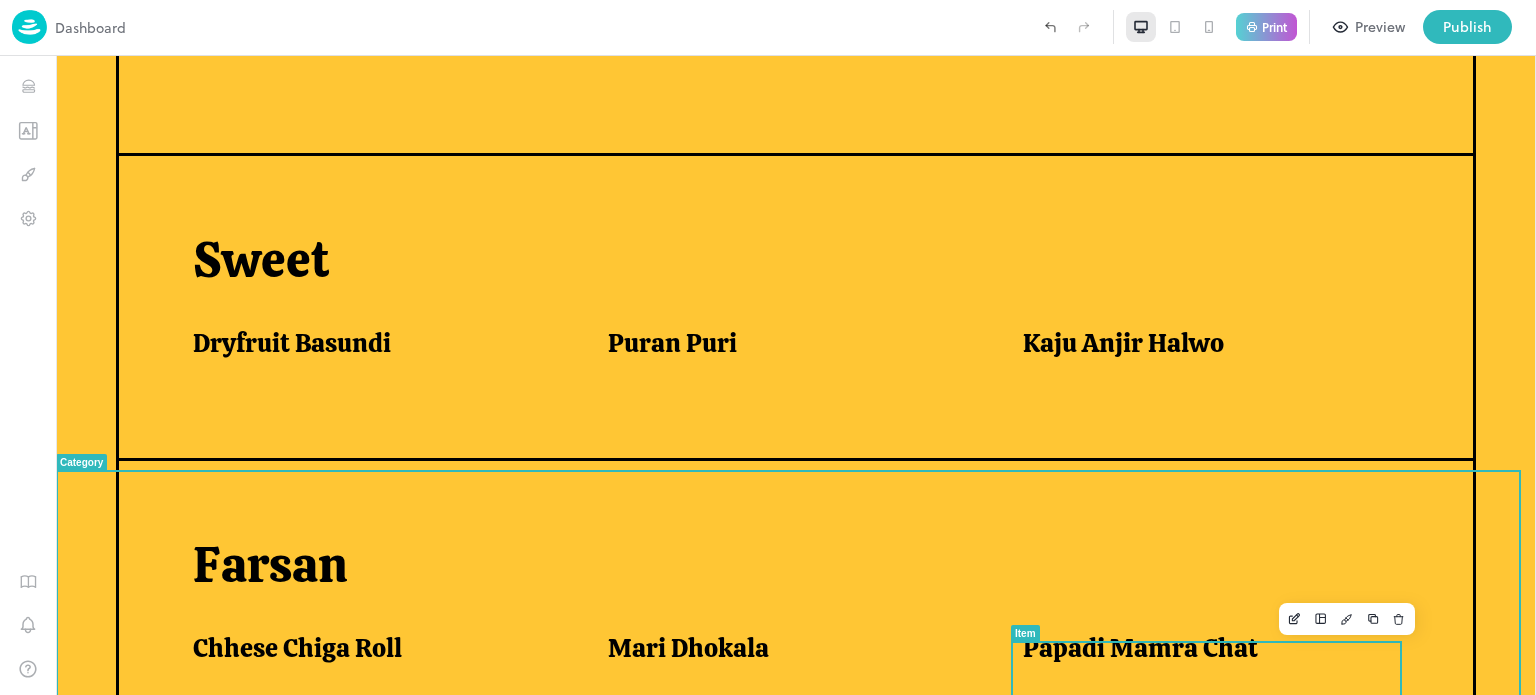 scroll, scrollTop: 771, scrollLeft: 0, axis: vertical 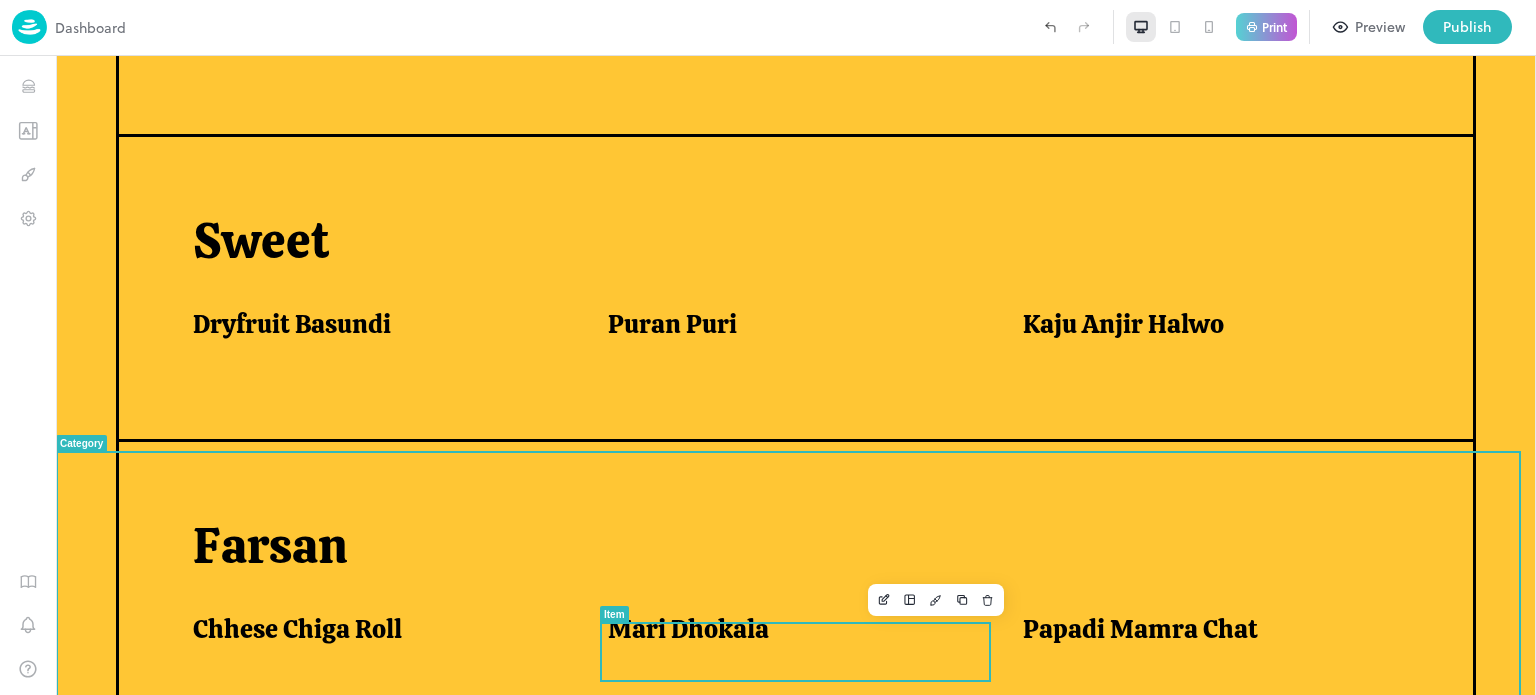 click on "Mari Dhokala" at bounding box center (688, 629) 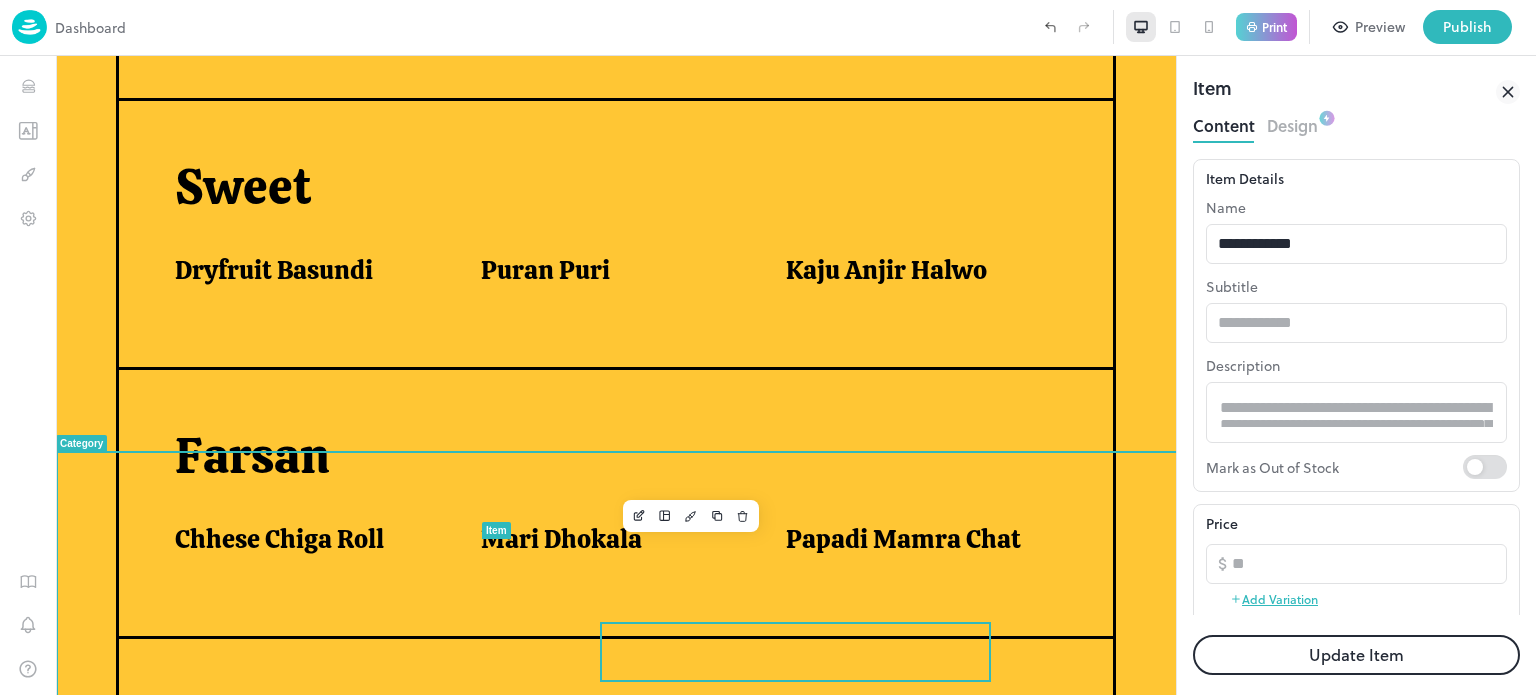 scroll, scrollTop: 752, scrollLeft: 0, axis: vertical 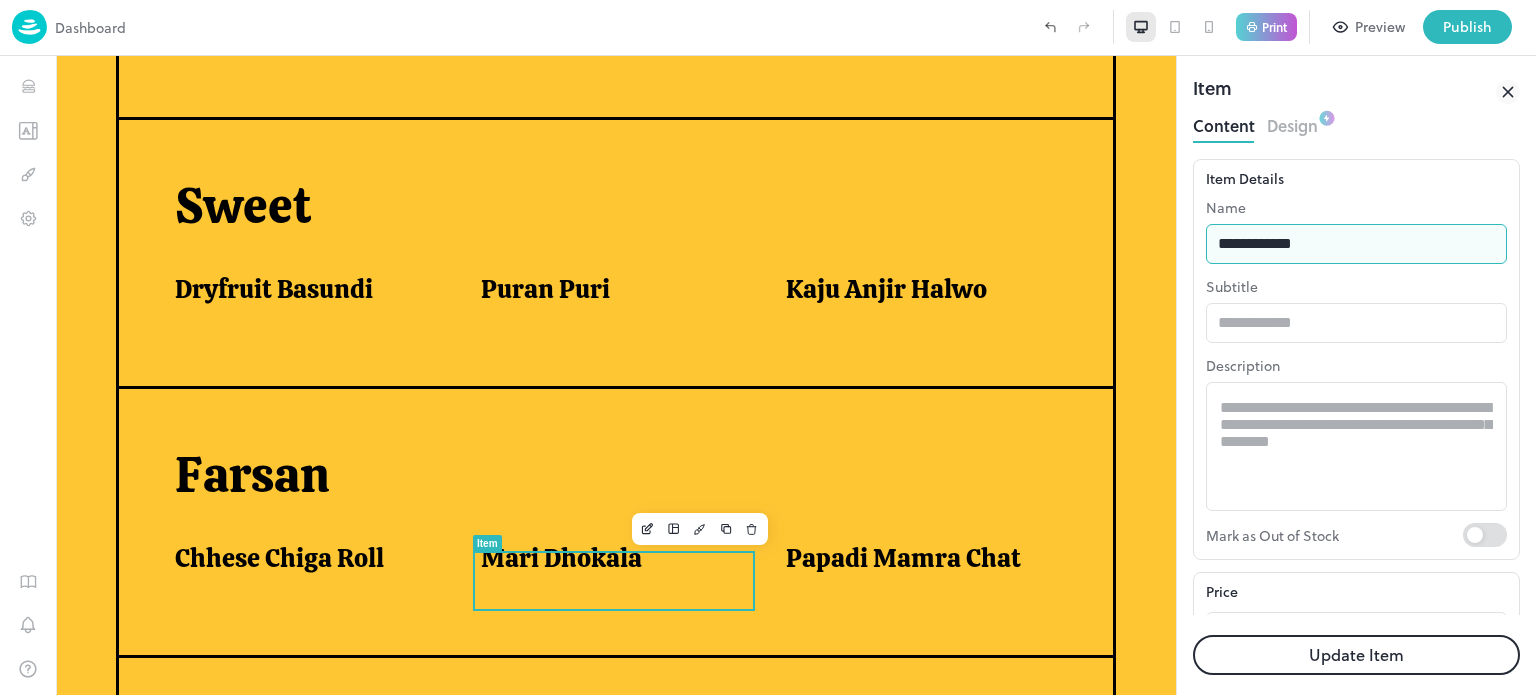click on "**********" at bounding box center (1356, 244) 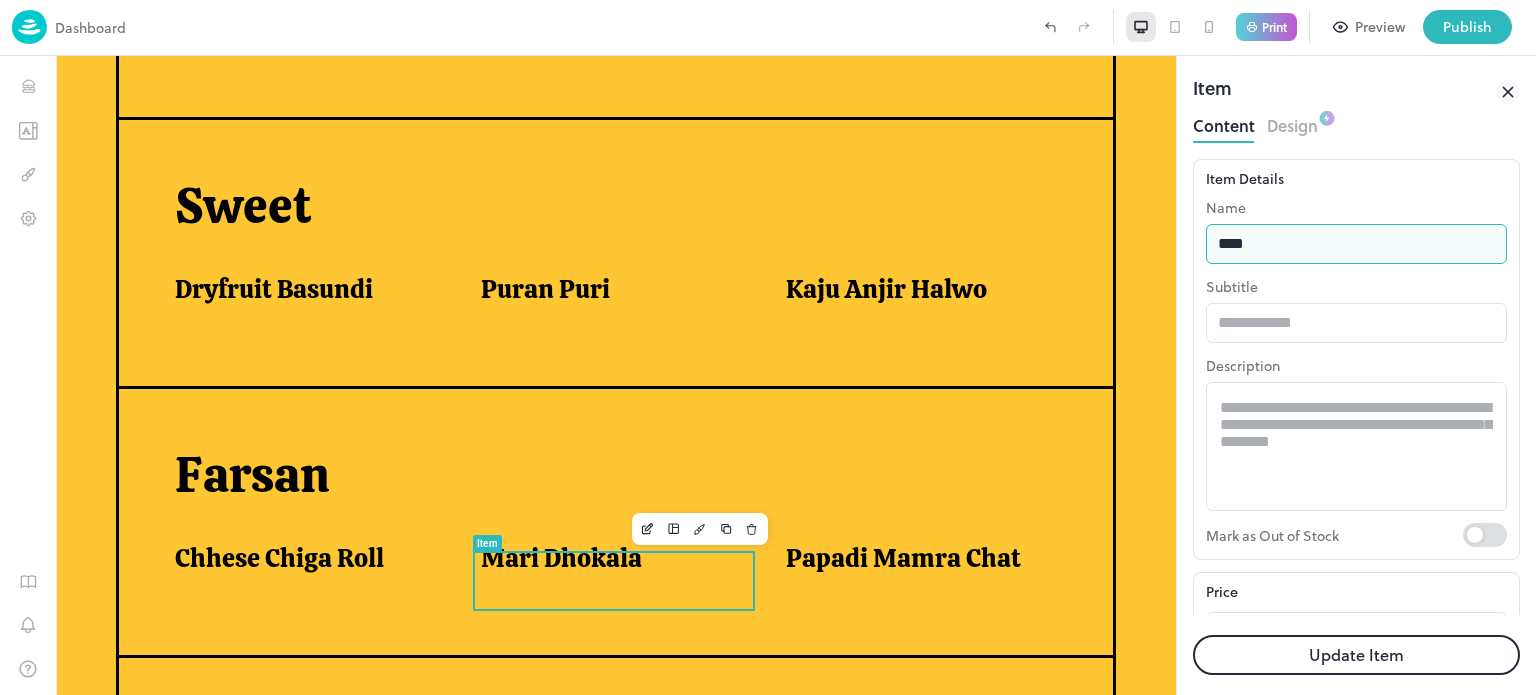 type on "**********" 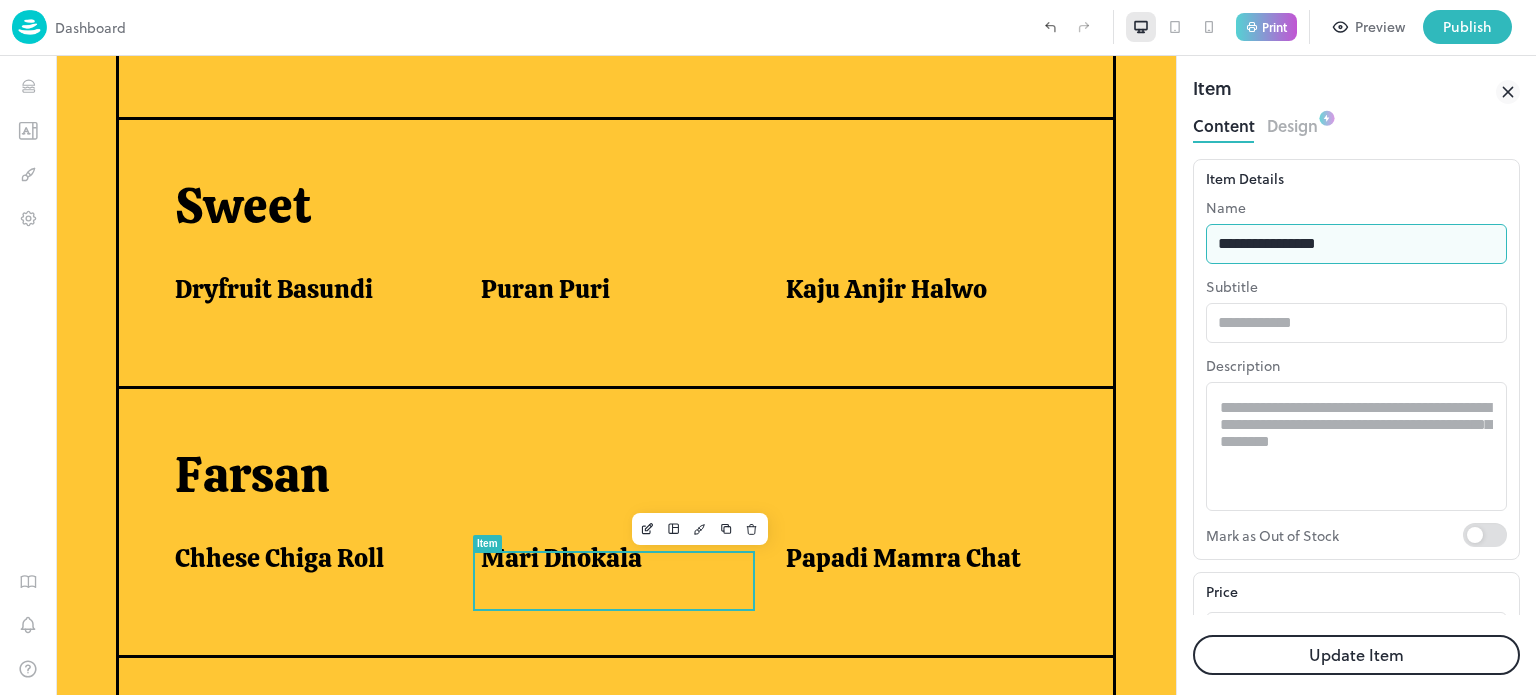 click on "Update Item" at bounding box center (1356, 655) 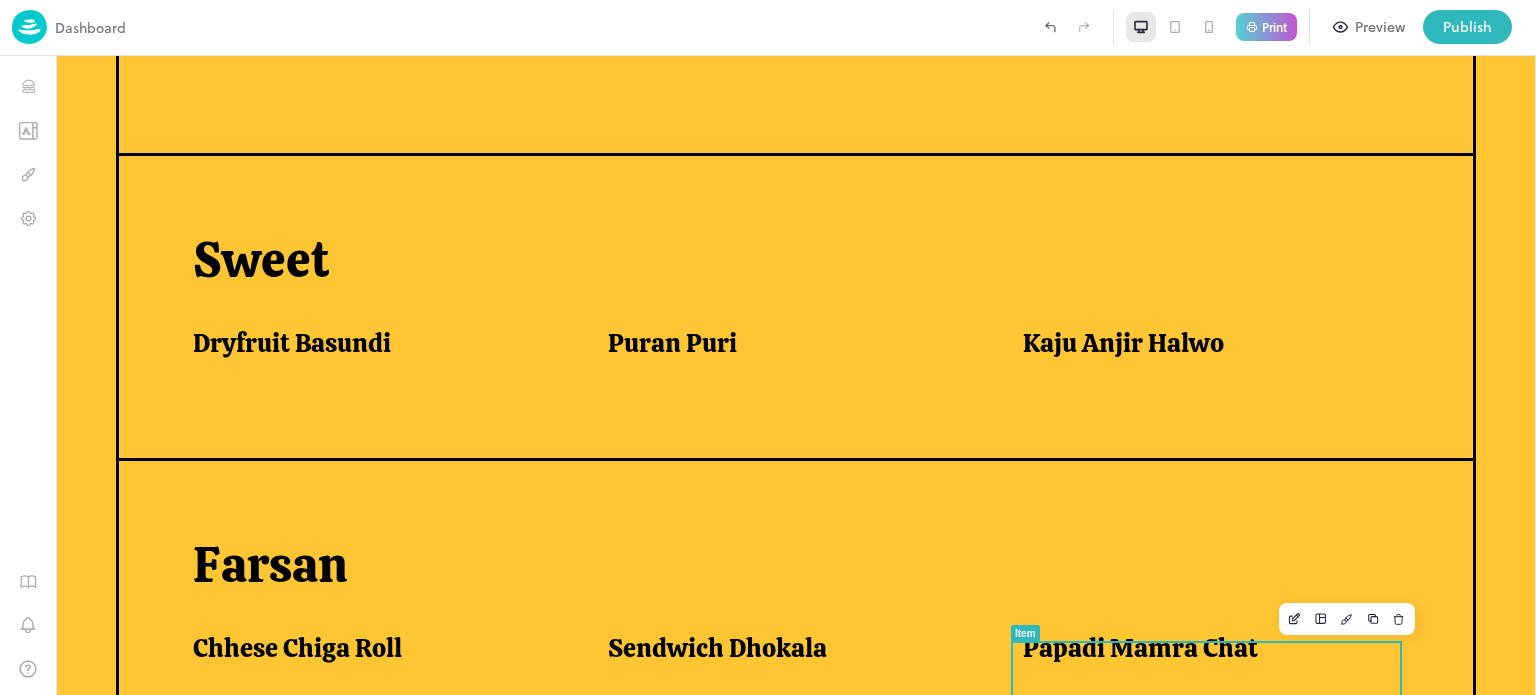 scroll, scrollTop: 771, scrollLeft: 0, axis: vertical 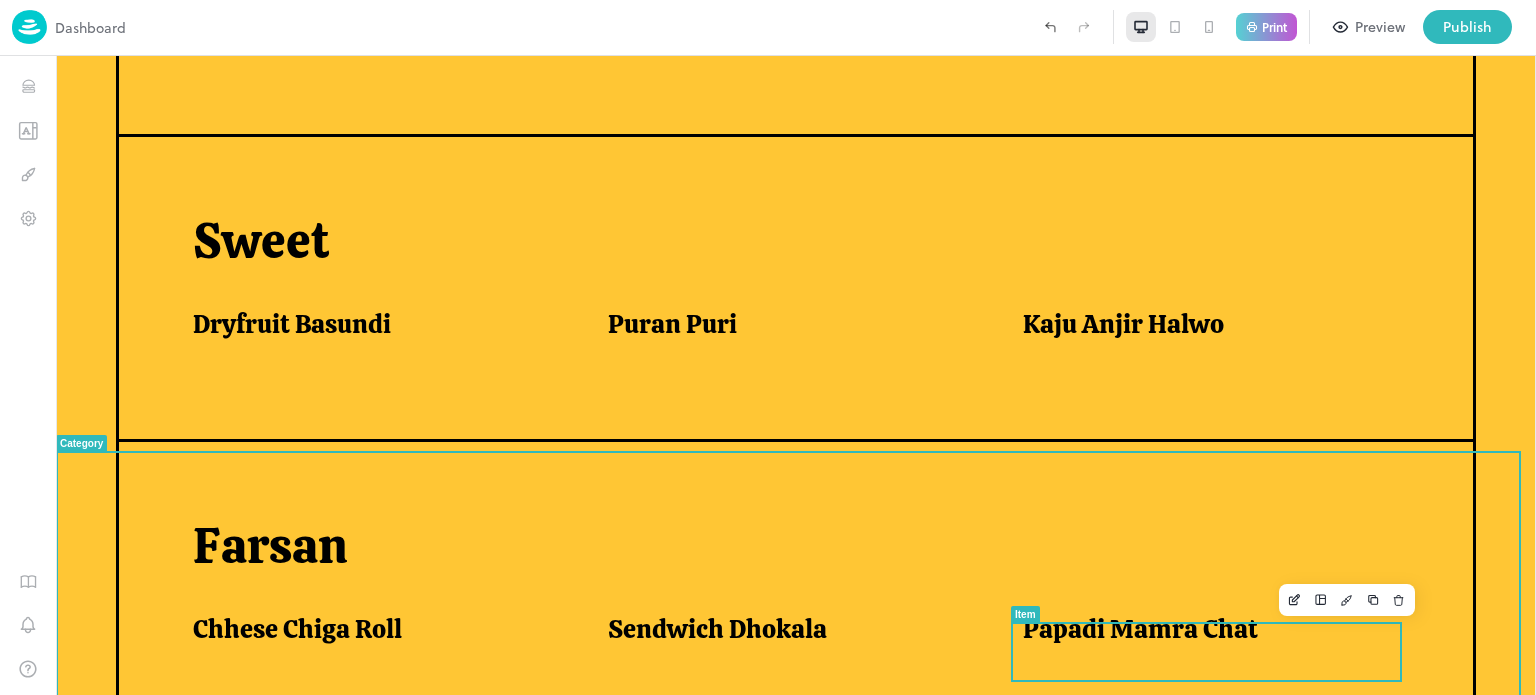 click on "Papadi Mamra Chat" at bounding box center [1140, 629] 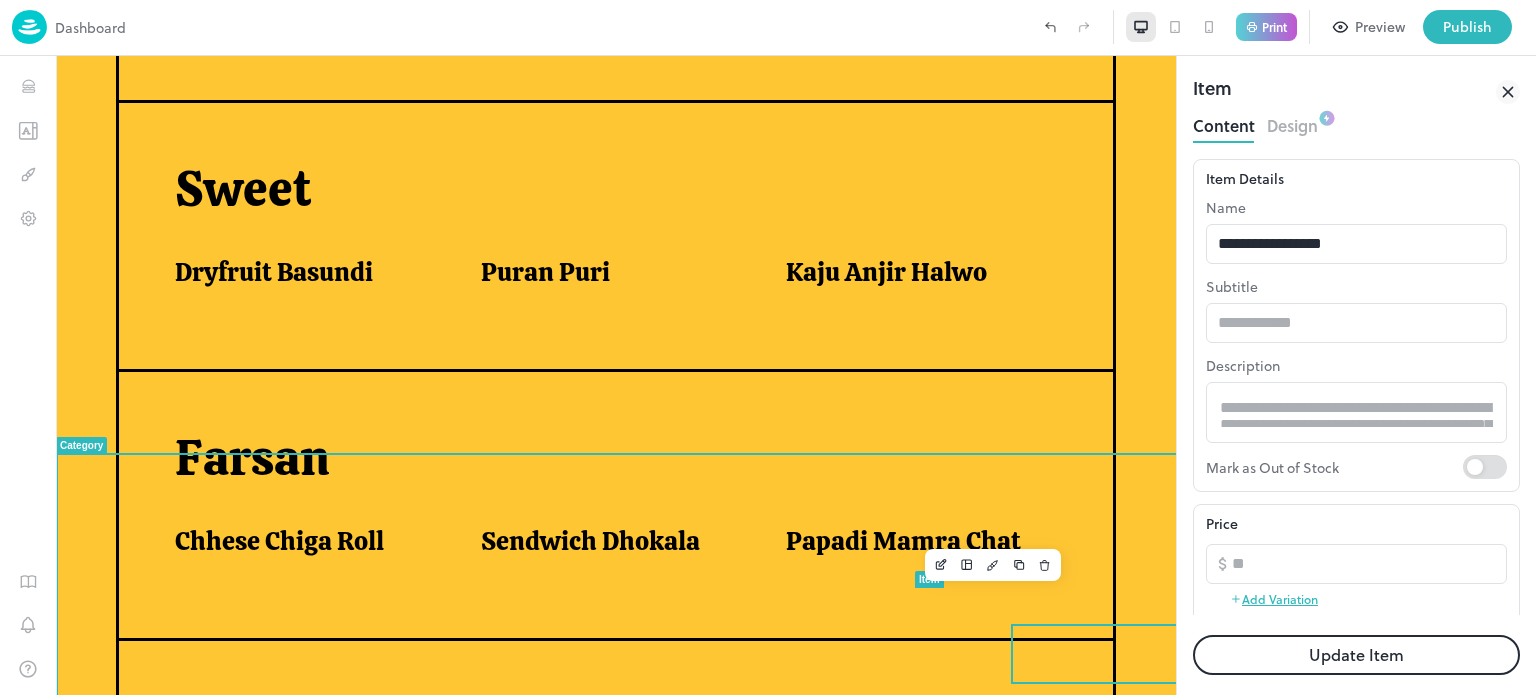 scroll, scrollTop: 0, scrollLeft: 0, axis: both 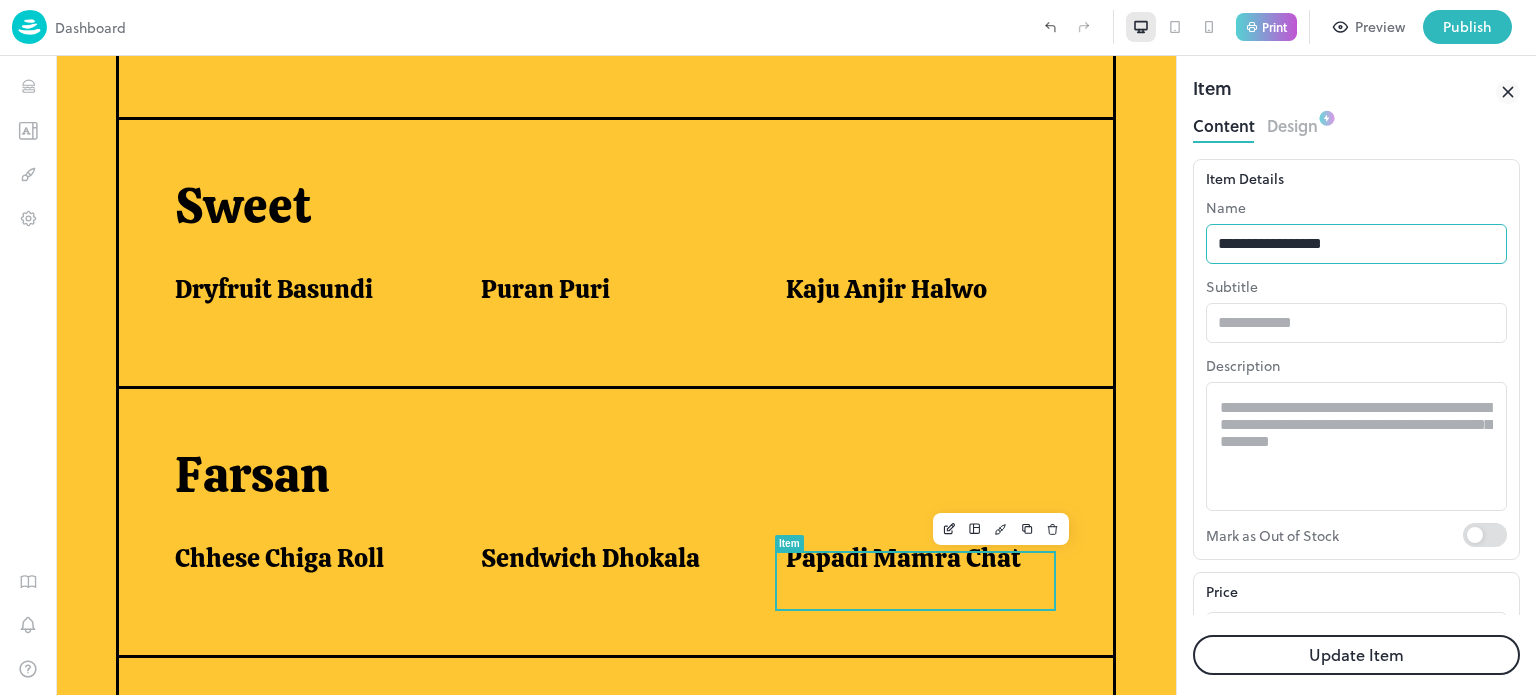 click on "**********" at bounding box center [1356, 244] 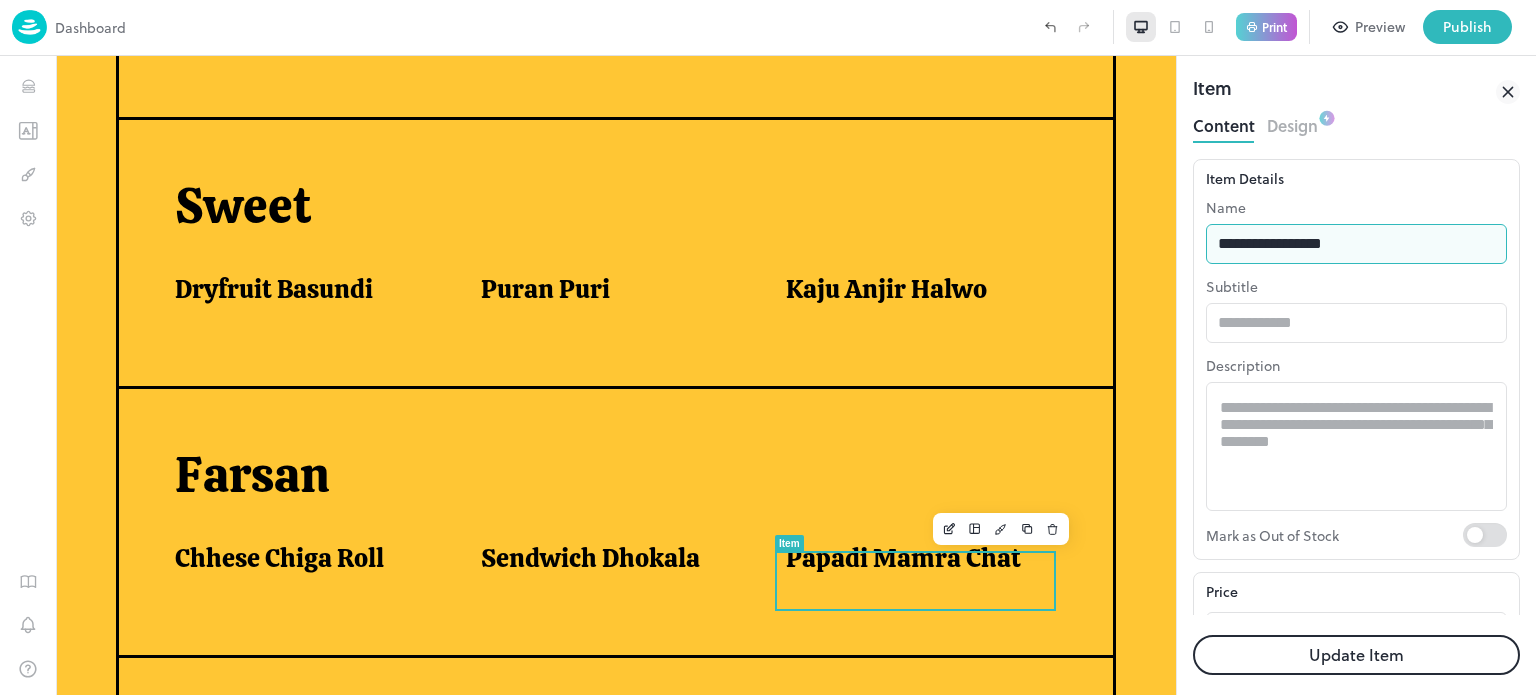 click on "**********" at bounding box center (1356, 244) 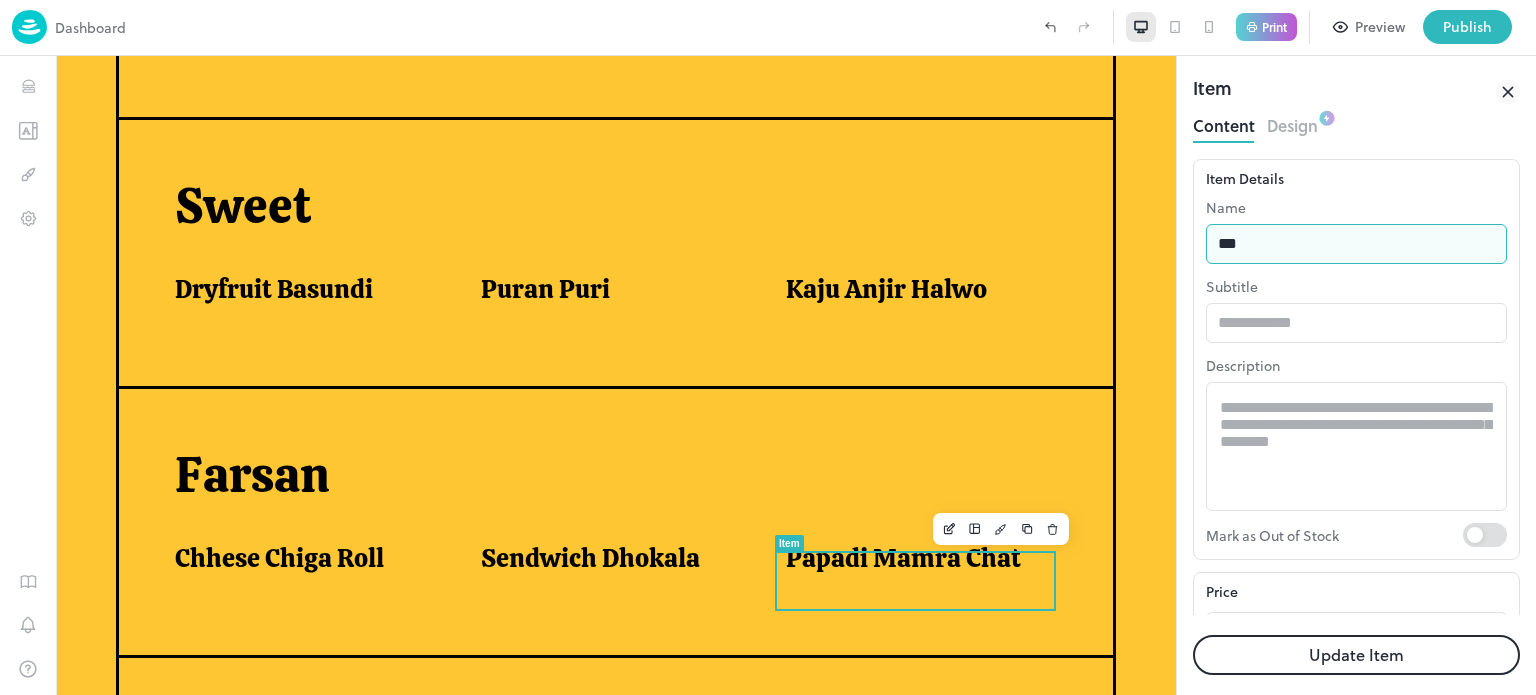 type on "**********" 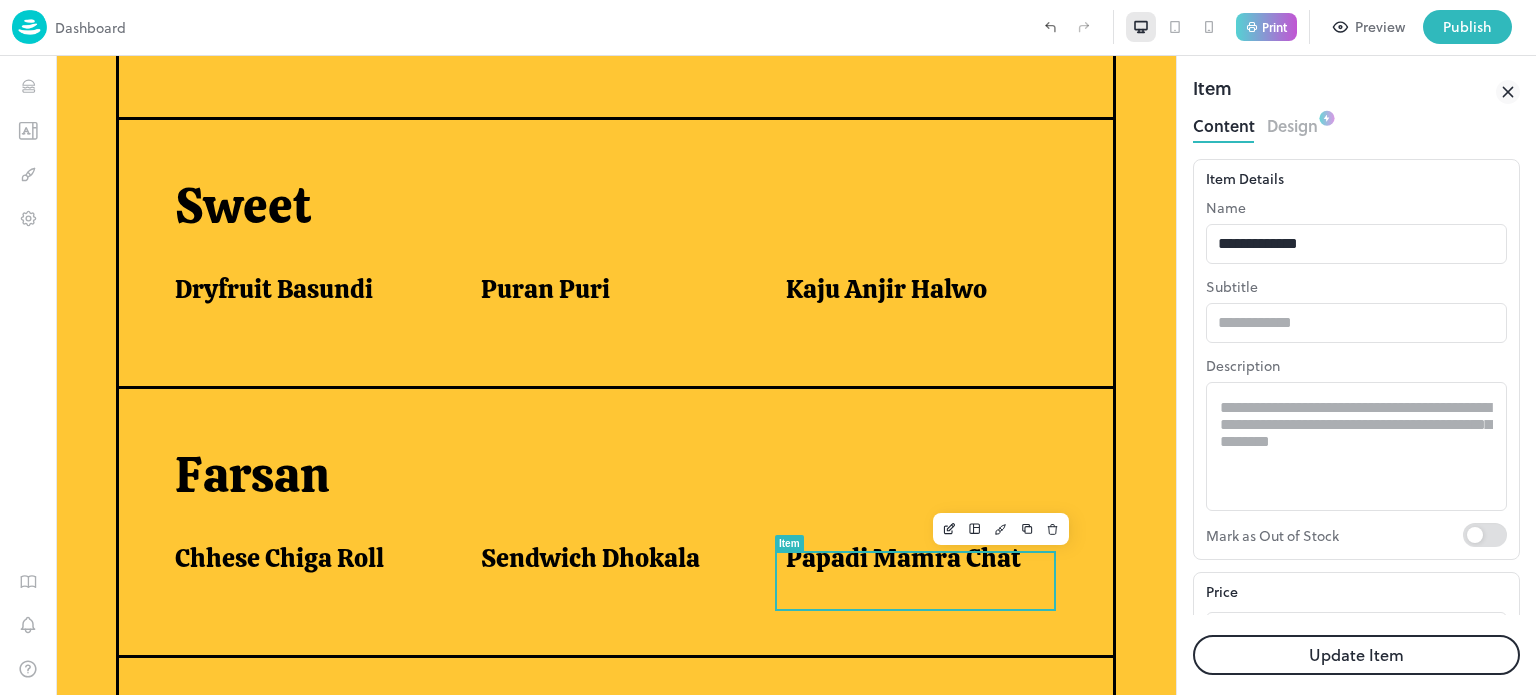 click on "Update Item" at bounding box center [1356, 655] 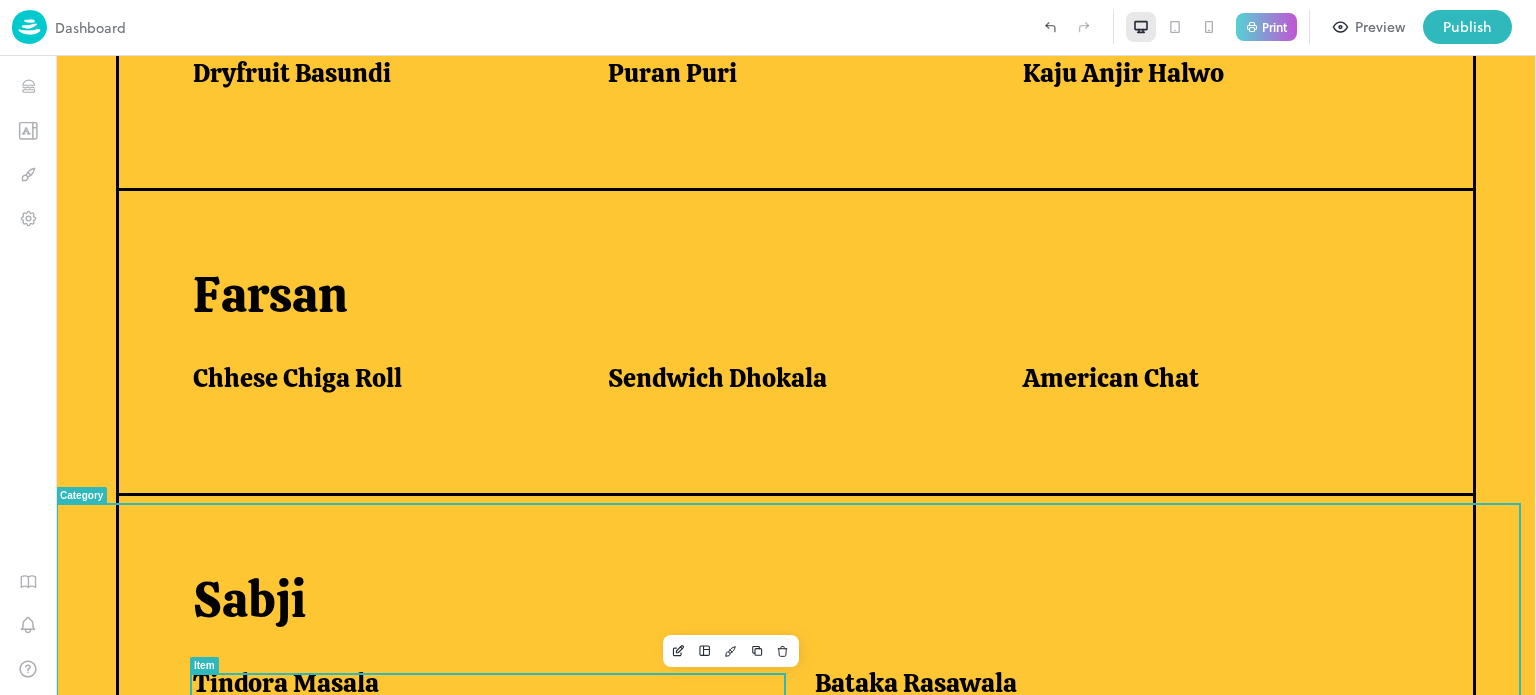 scroll, scrollTop: 1202, scrollLeft: 0, axis: vertical 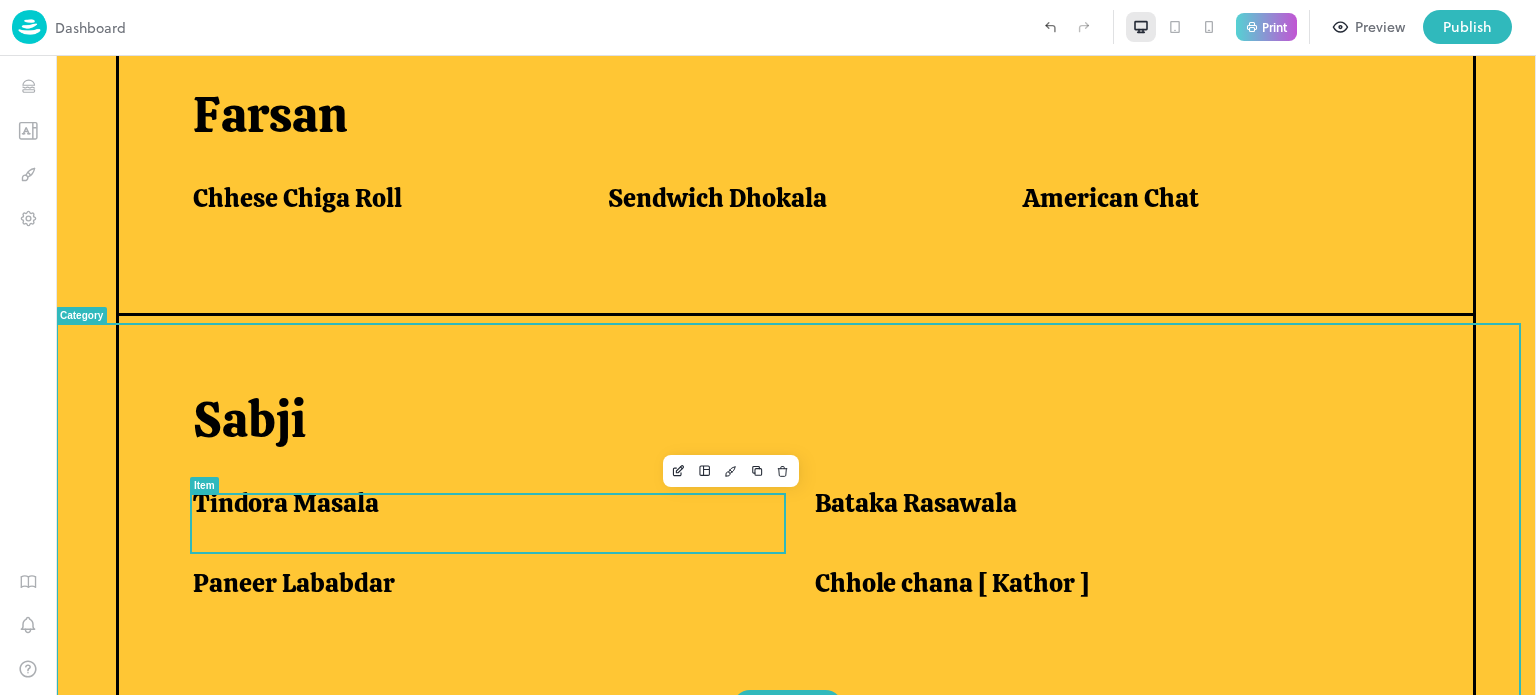 click on "Tindora Masala" at bounding box center [286, 503] 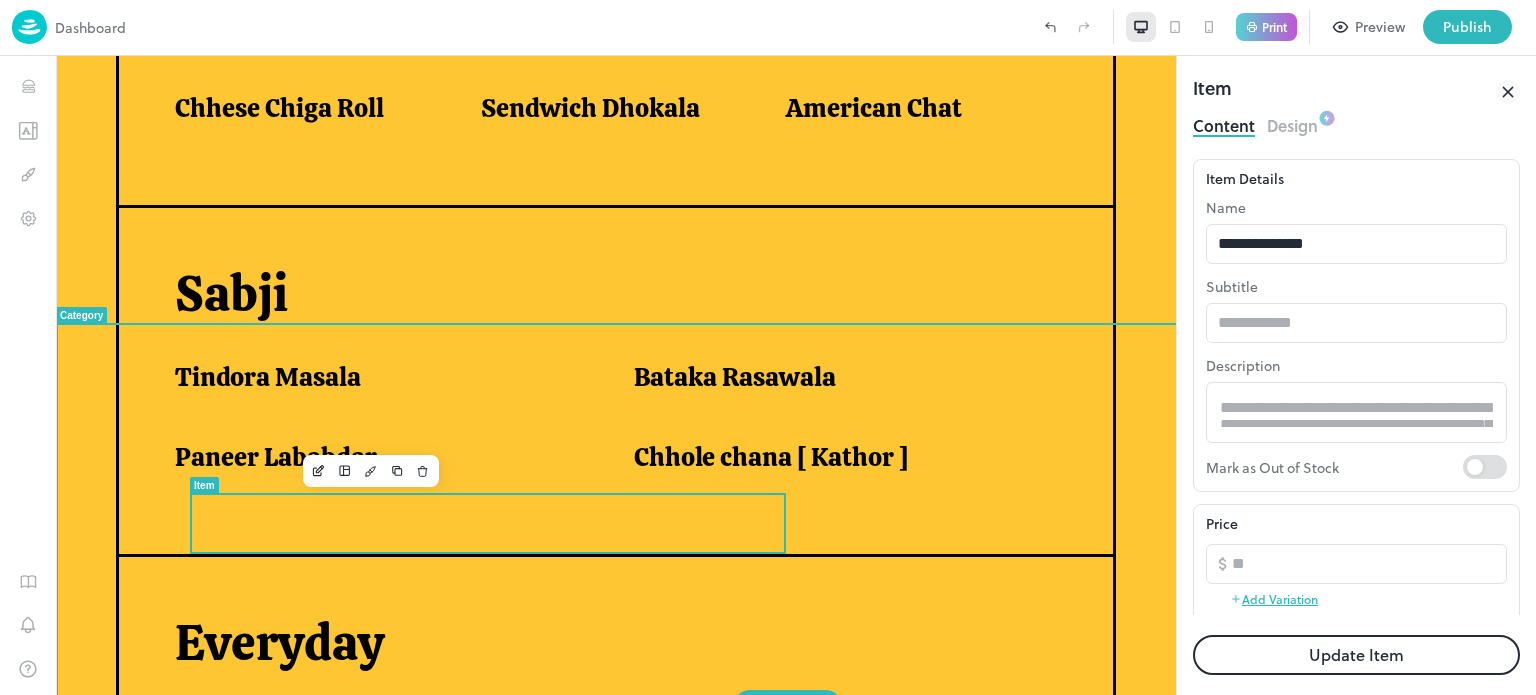 scroll, scrollTop: 1192, scrollLeft: 0, axis: vertical 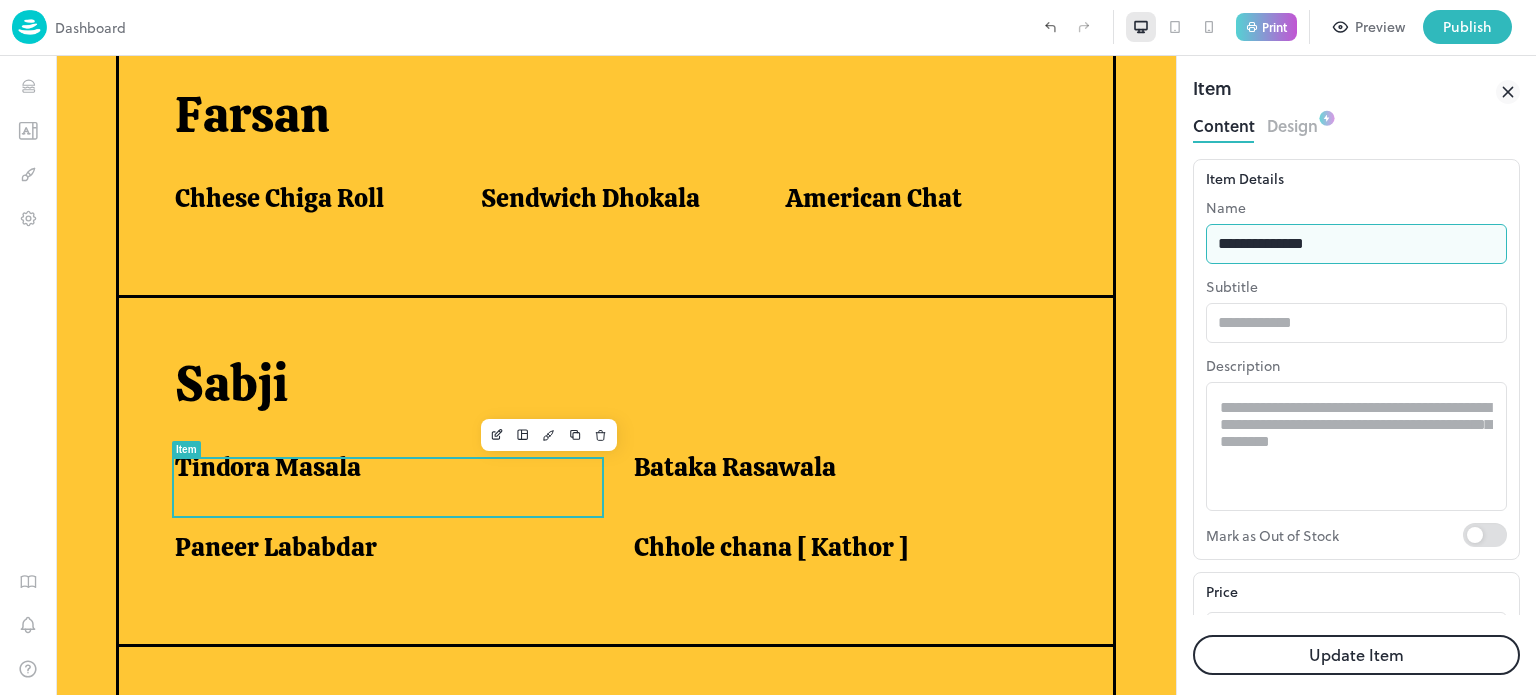 click on "**********" at bounding box center (1356, 244) 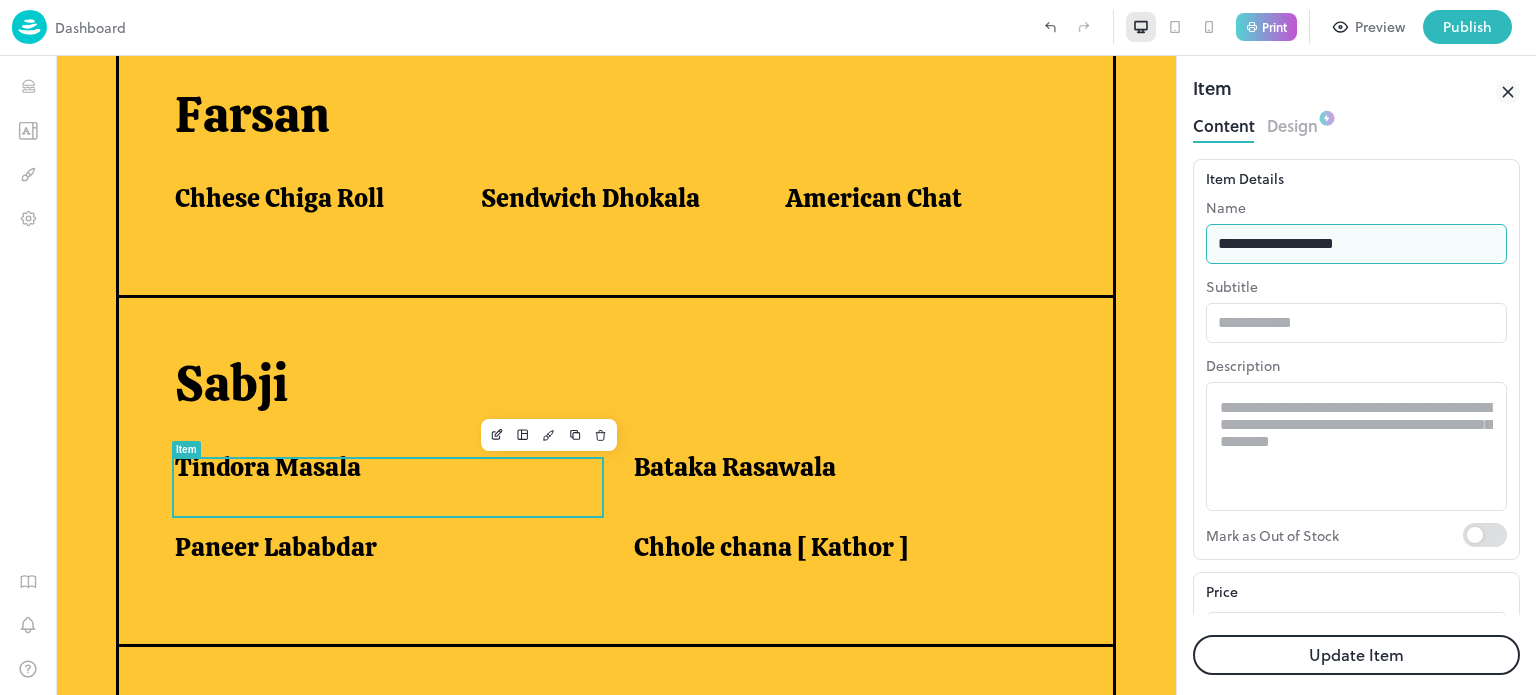 click on "**********" at bounding box center [1356, 244] 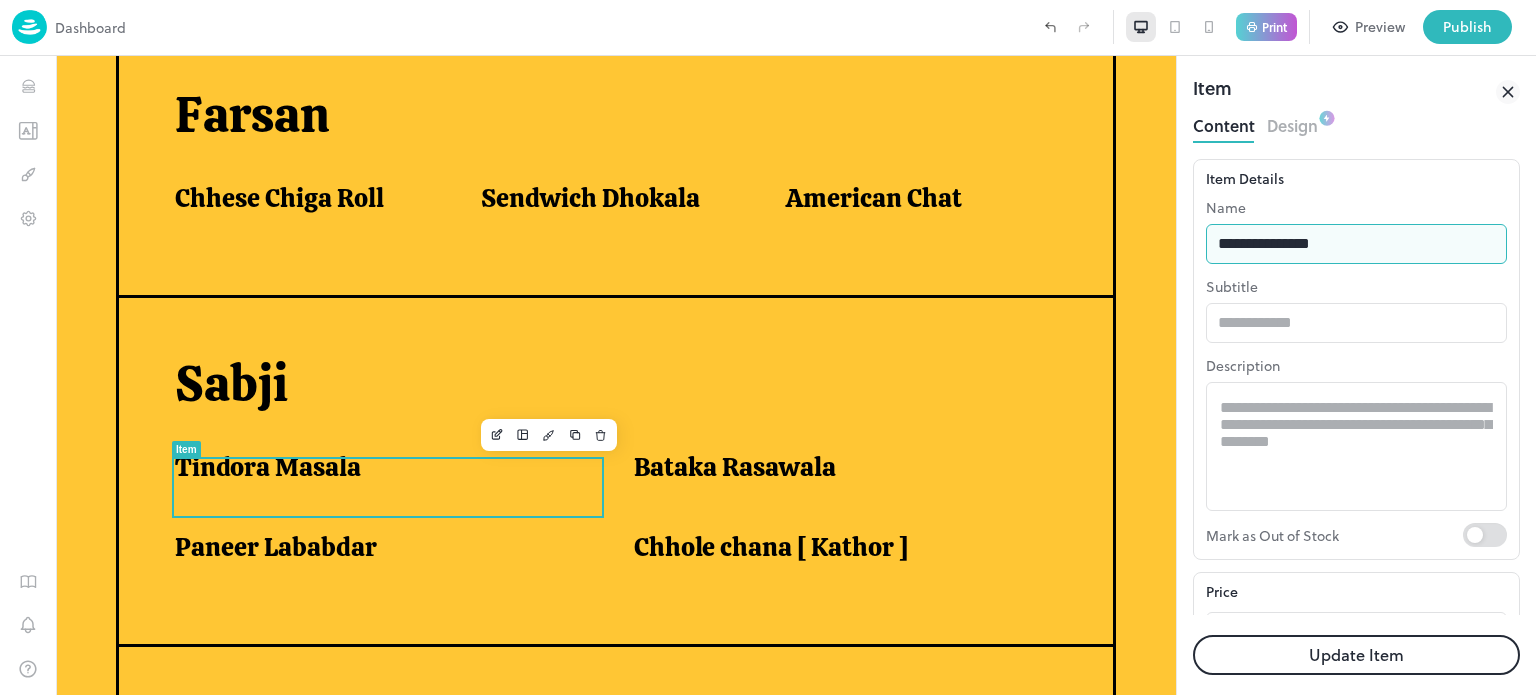 type on "**********" 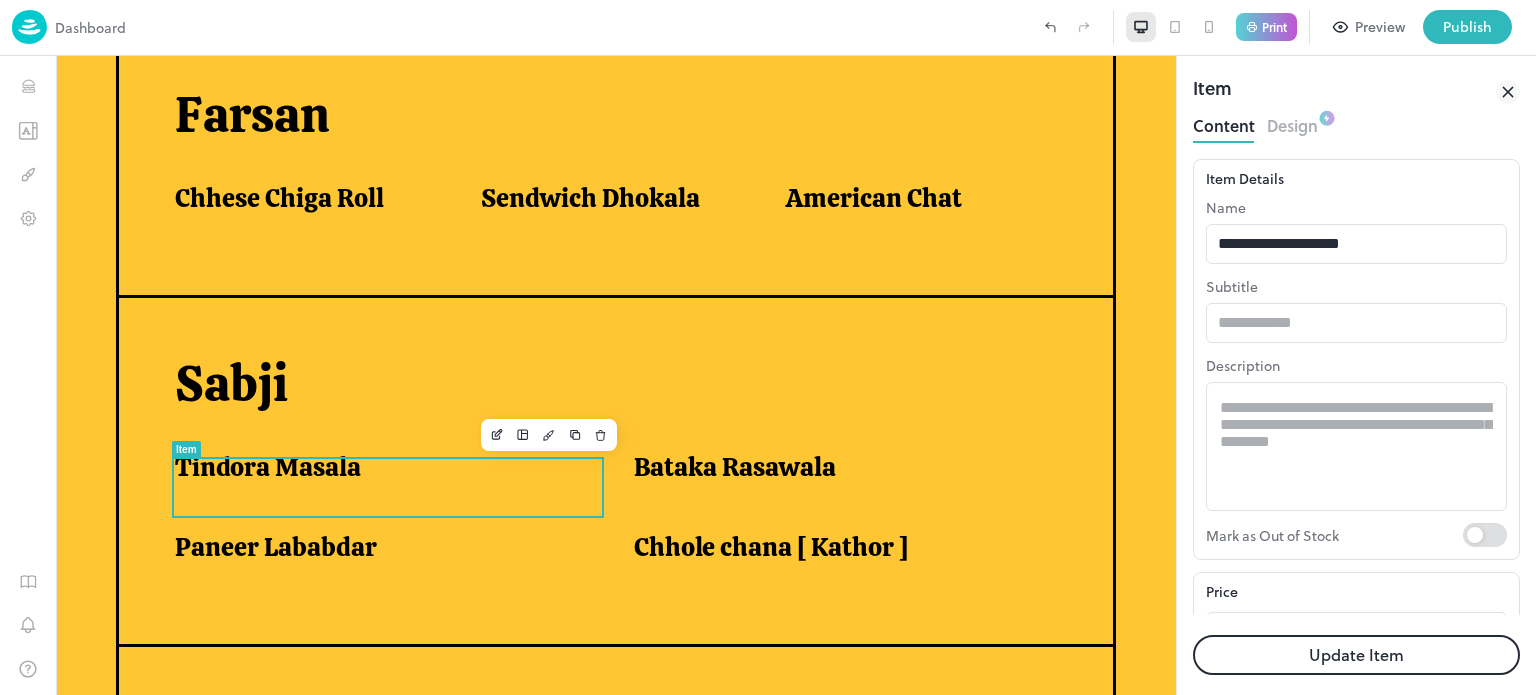 click on "Update Item" at bounding box center (1356, 655) 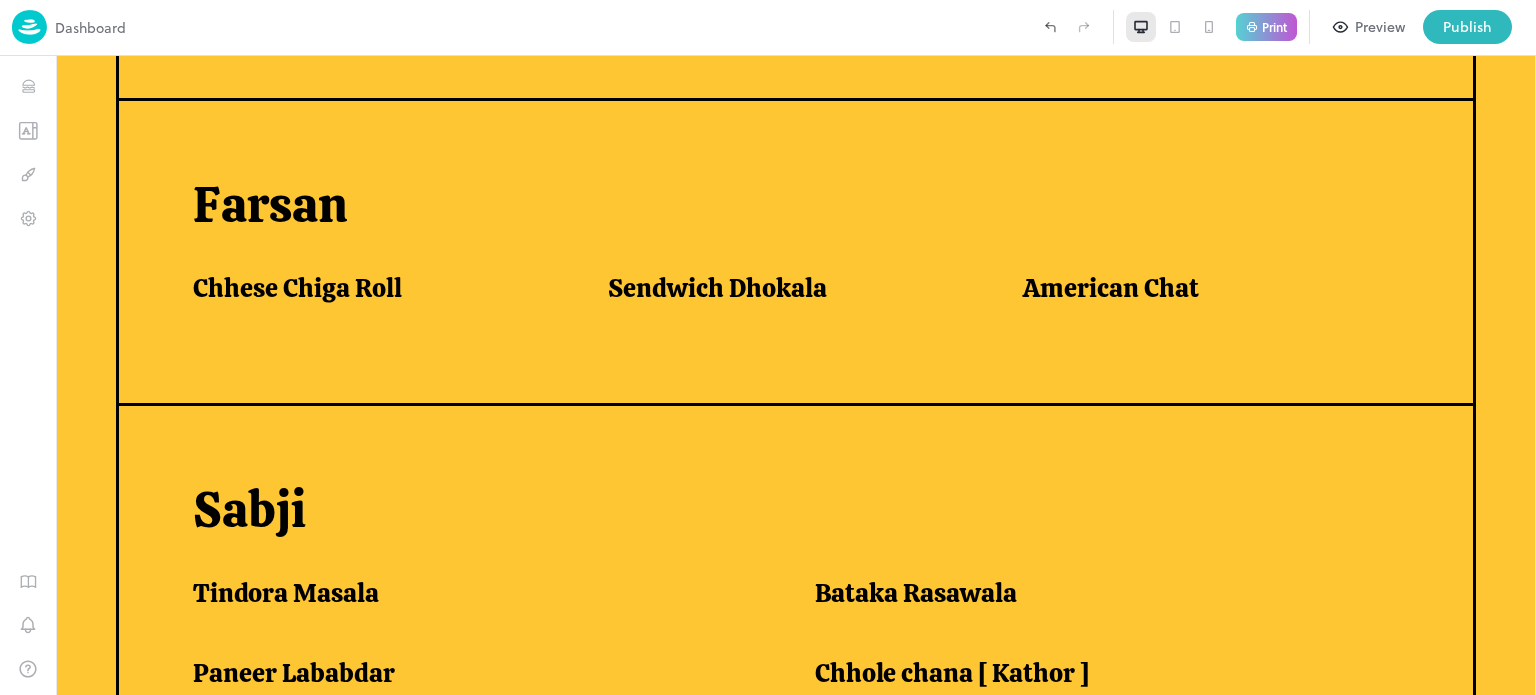 scroll, scrollTop: 1202, scrollLeft: 0, axis: vertical 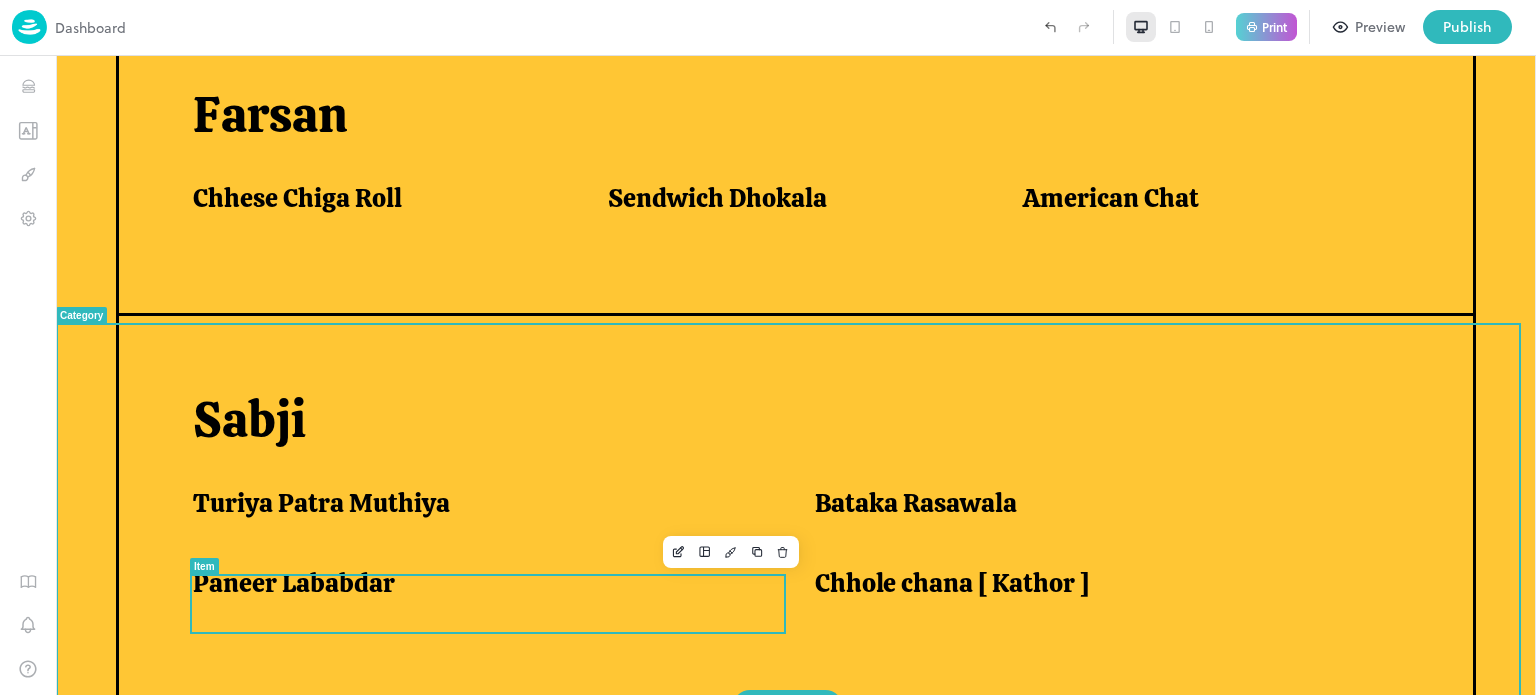 click on "Paneer Lababdar" at bounding box center [479, 583] 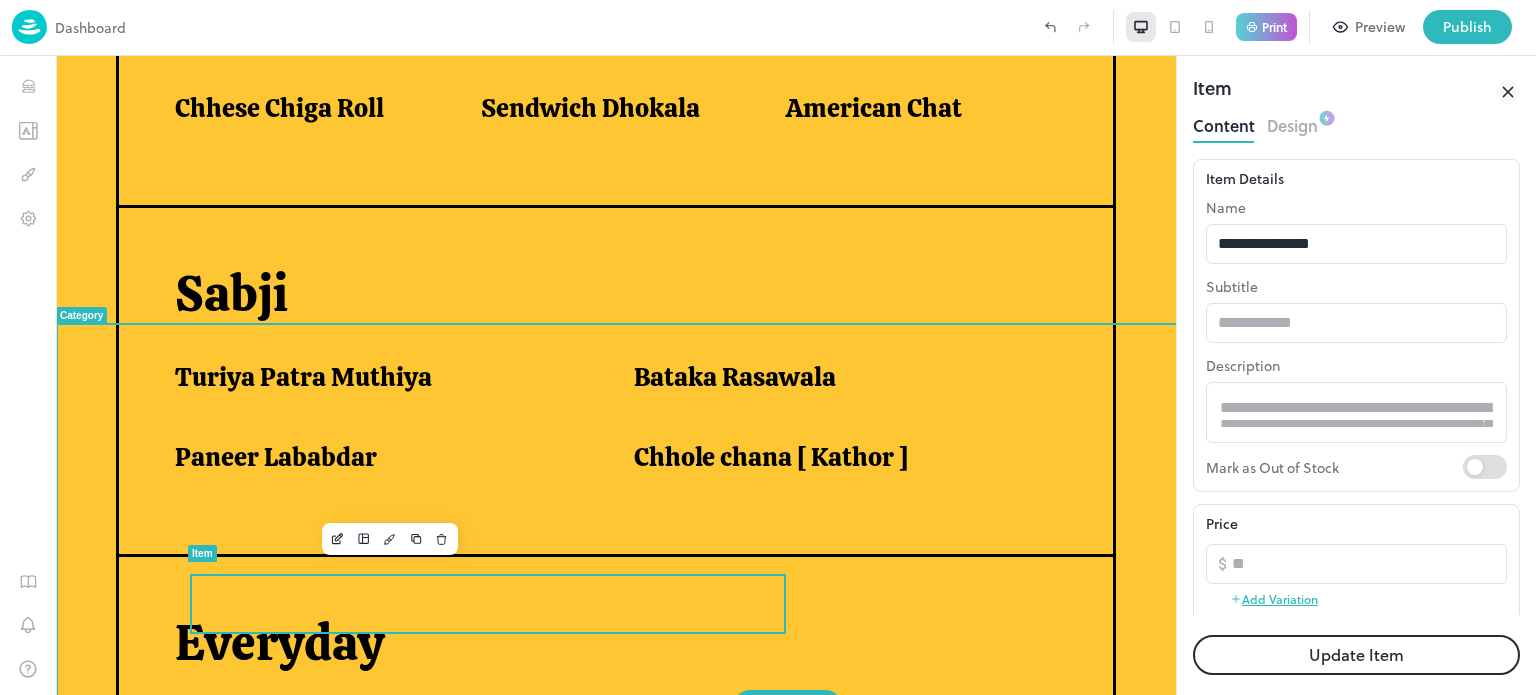 scroll, scrollTop: 1155, scrollLeft: 0, axis: vertical 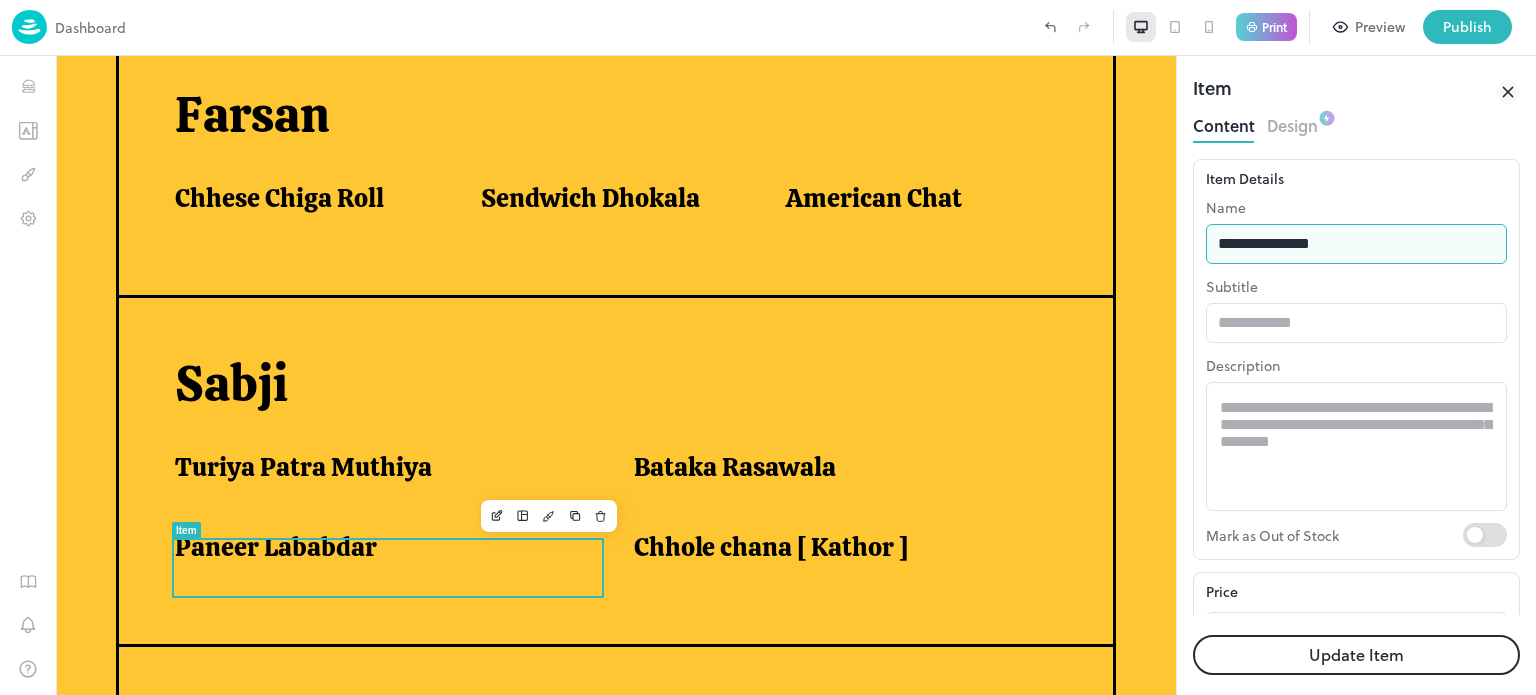 click on "**********" at bounding box center (1356, 244) 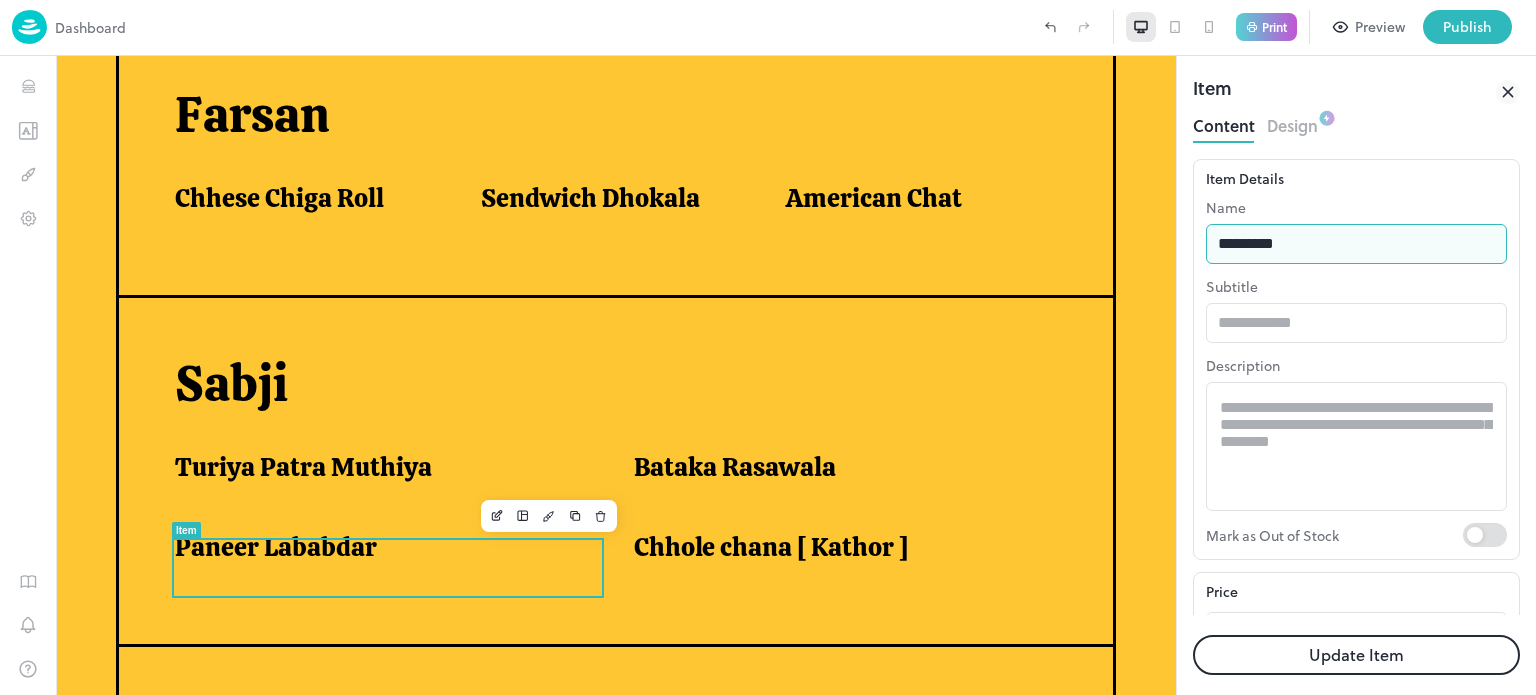 type on "**********" 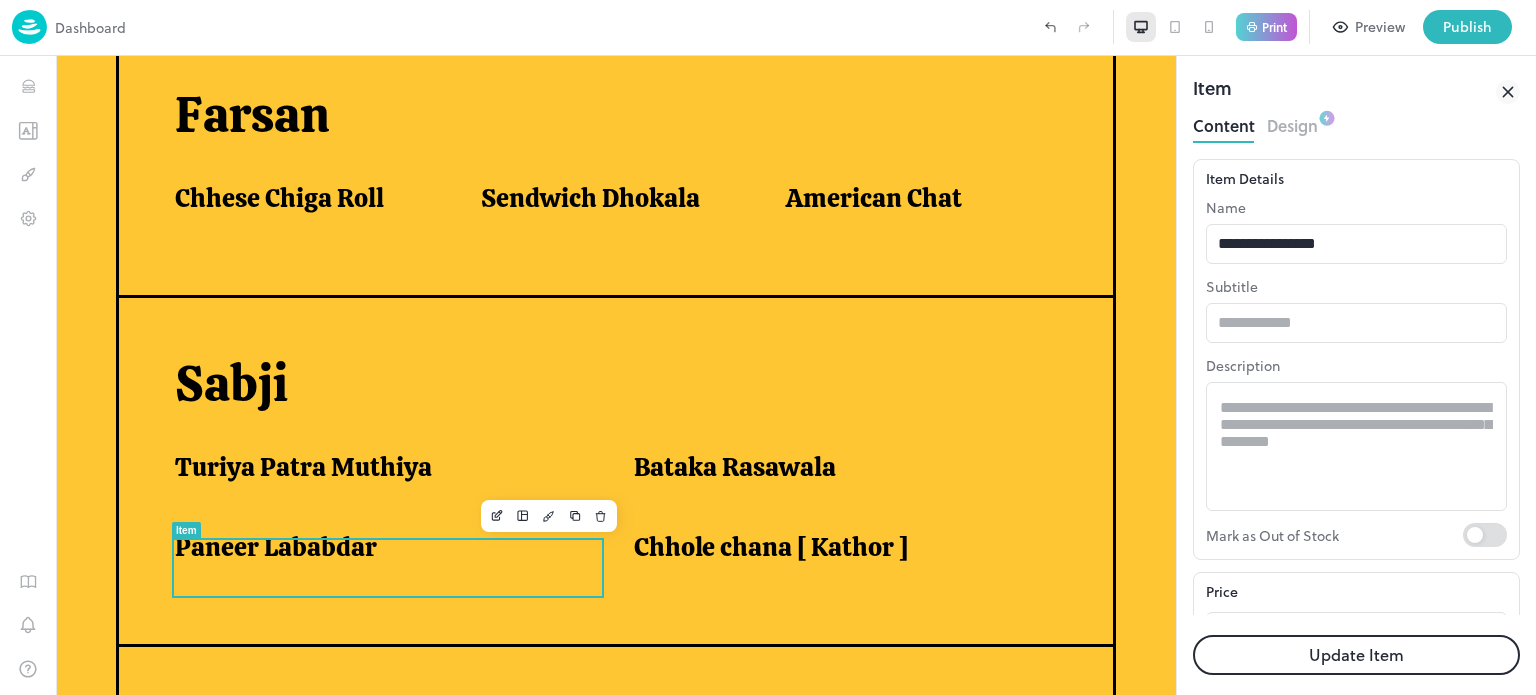 click on "Update Item" at bounding box center [1356, 655] 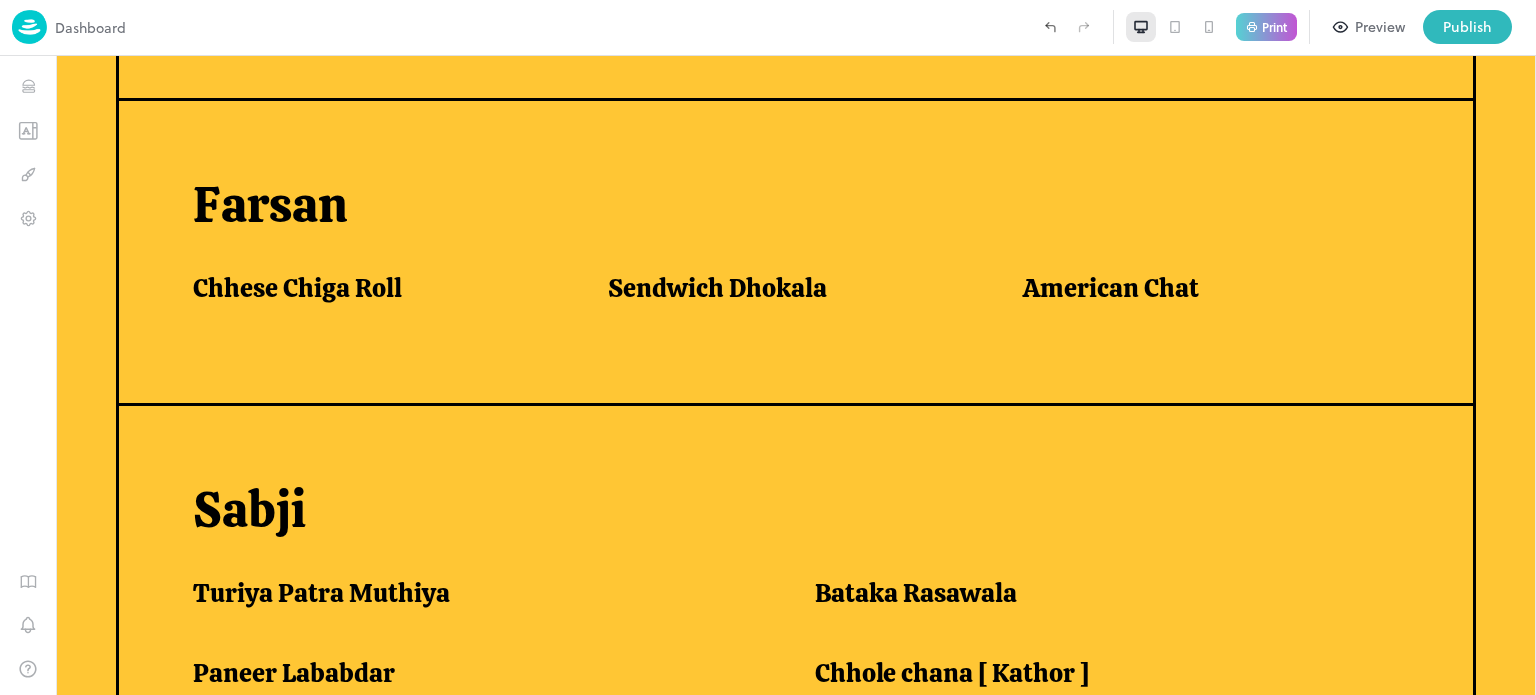 scroll, scrollTop: 1202, scrollLeft: 0, axis: vertical 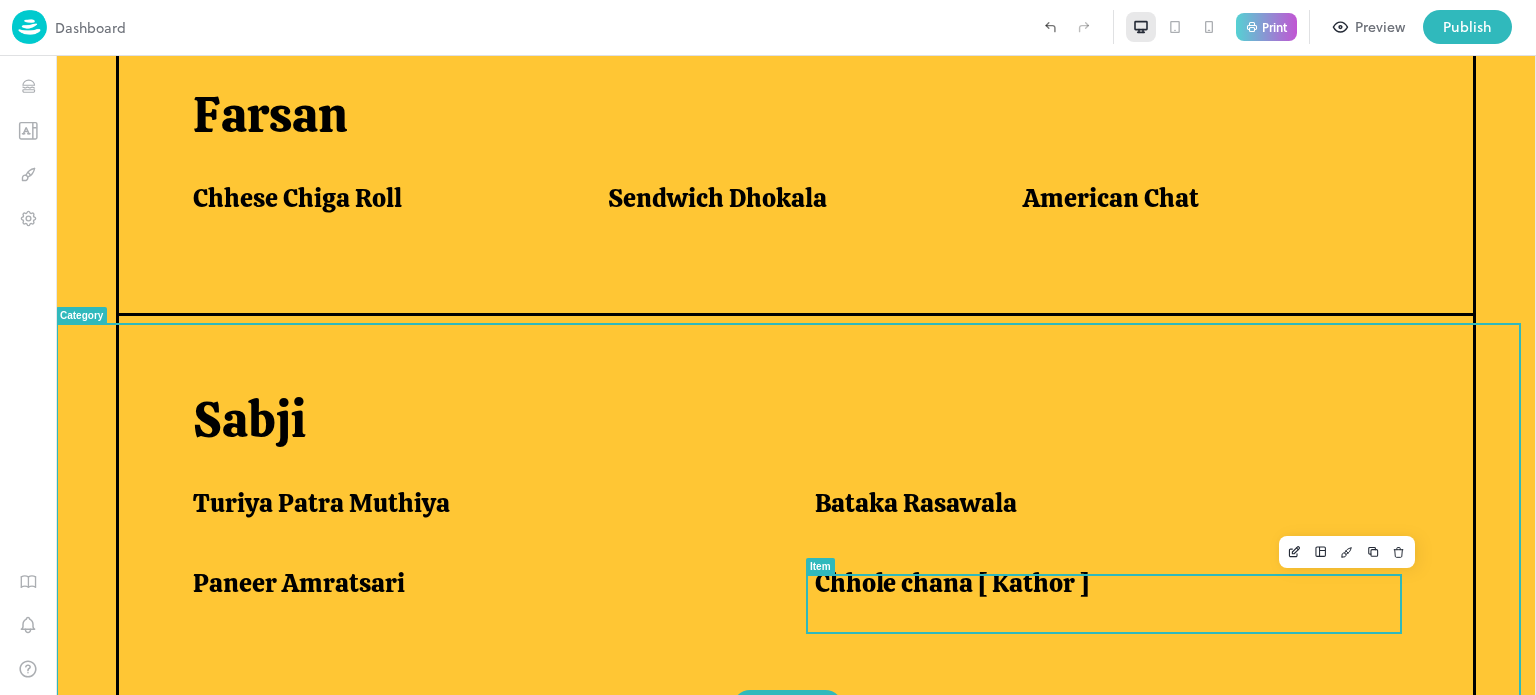 click on "Chhole chana [ Kathor ]" at bounding box center (952, 583) 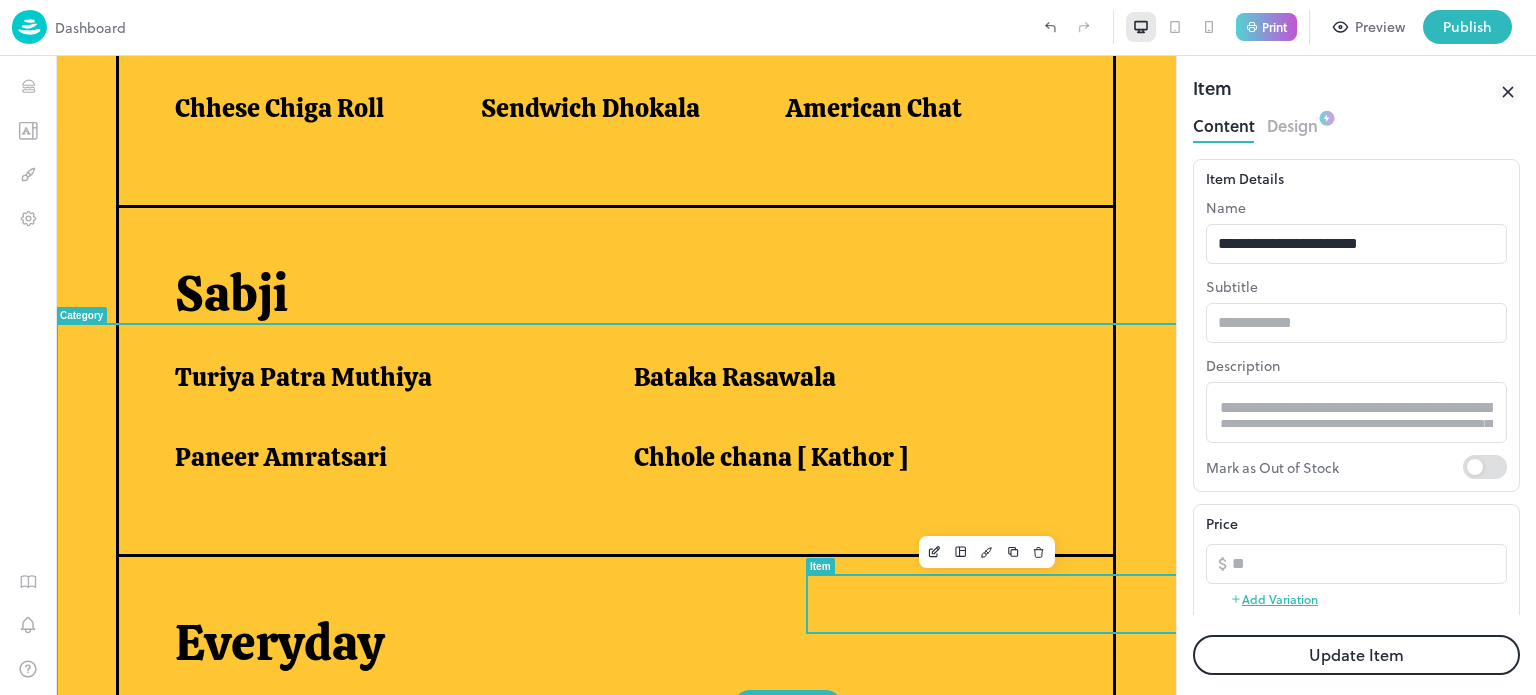 scroll, scrollTop: 1114, scrollLeft: 0, axis: vertical 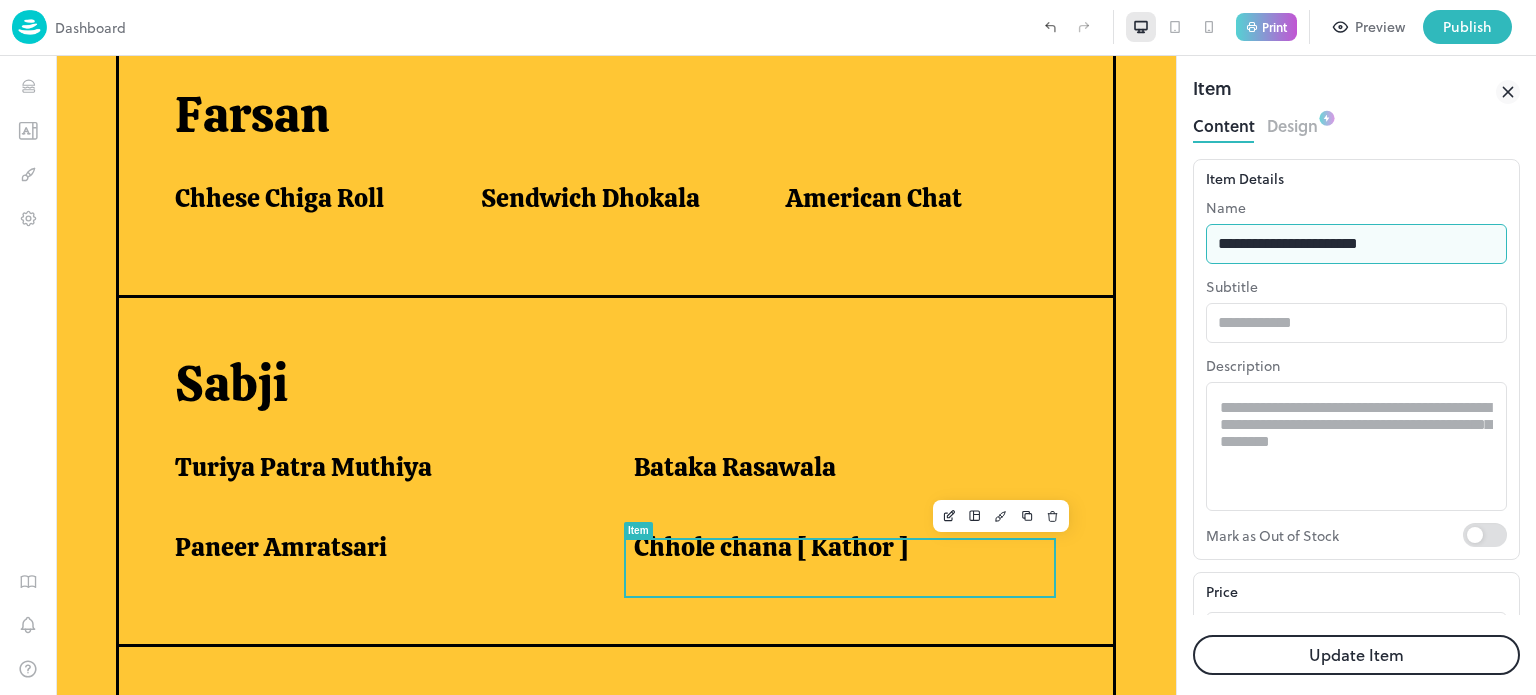 click on "**********" at bounding box center (1356, 244) 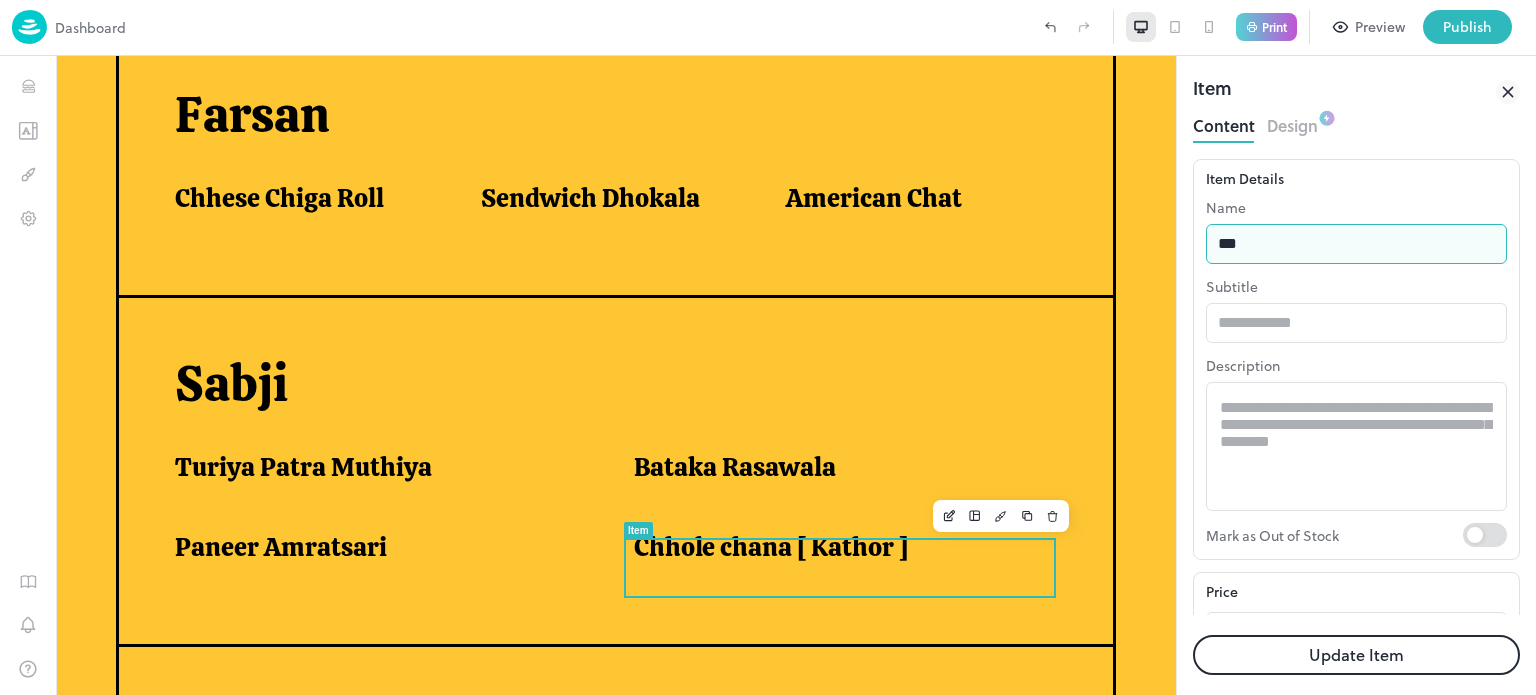 type on "**********" 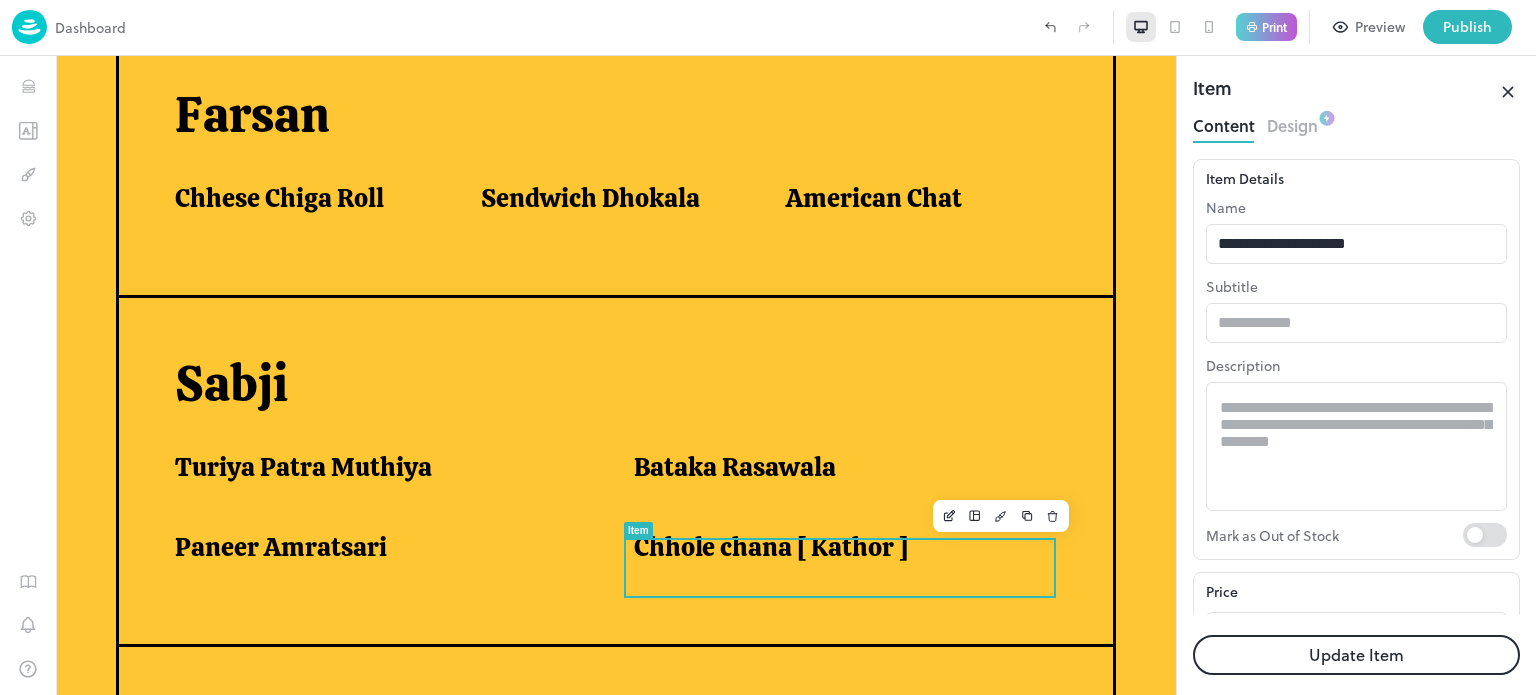 click on "Update Item" at bounding box center (1356, 655) 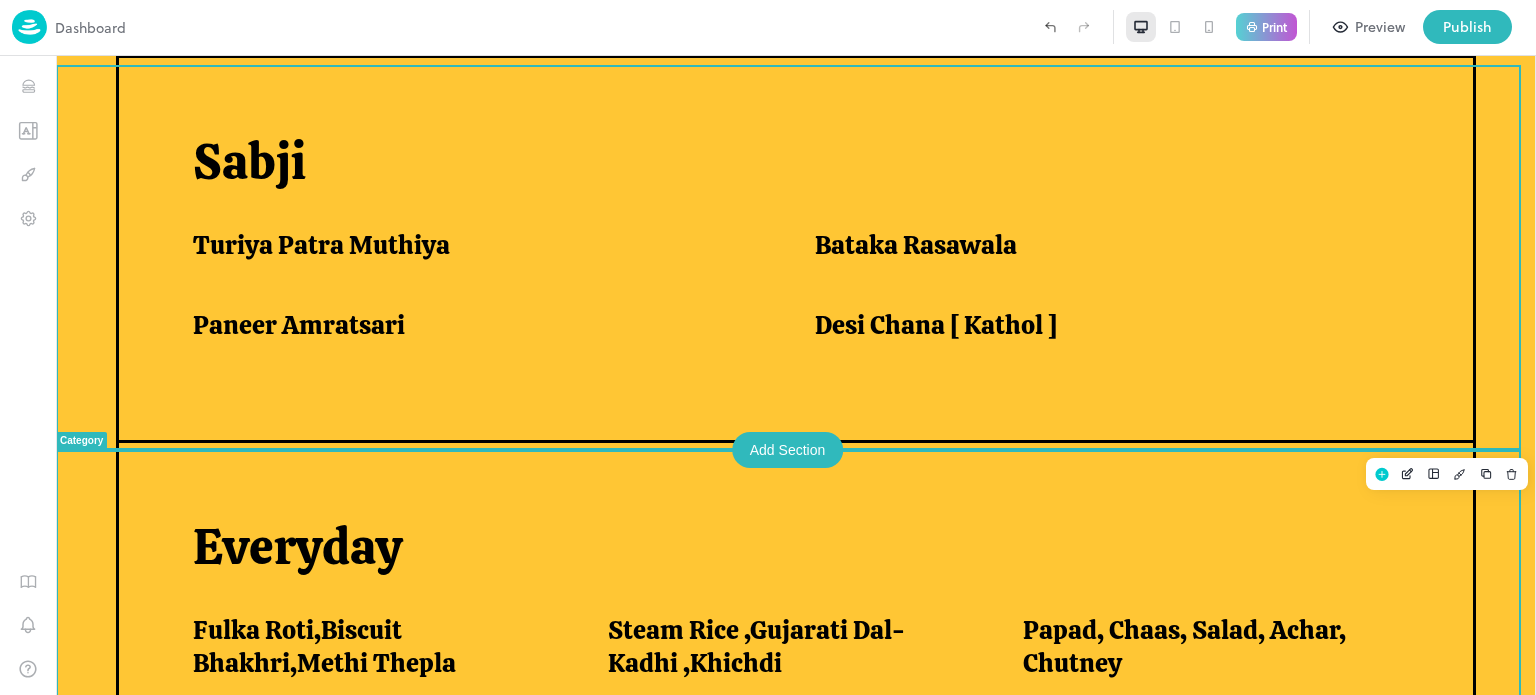 scroll, scrollTop: 1500, scrollLeft: 0, axis: vertical 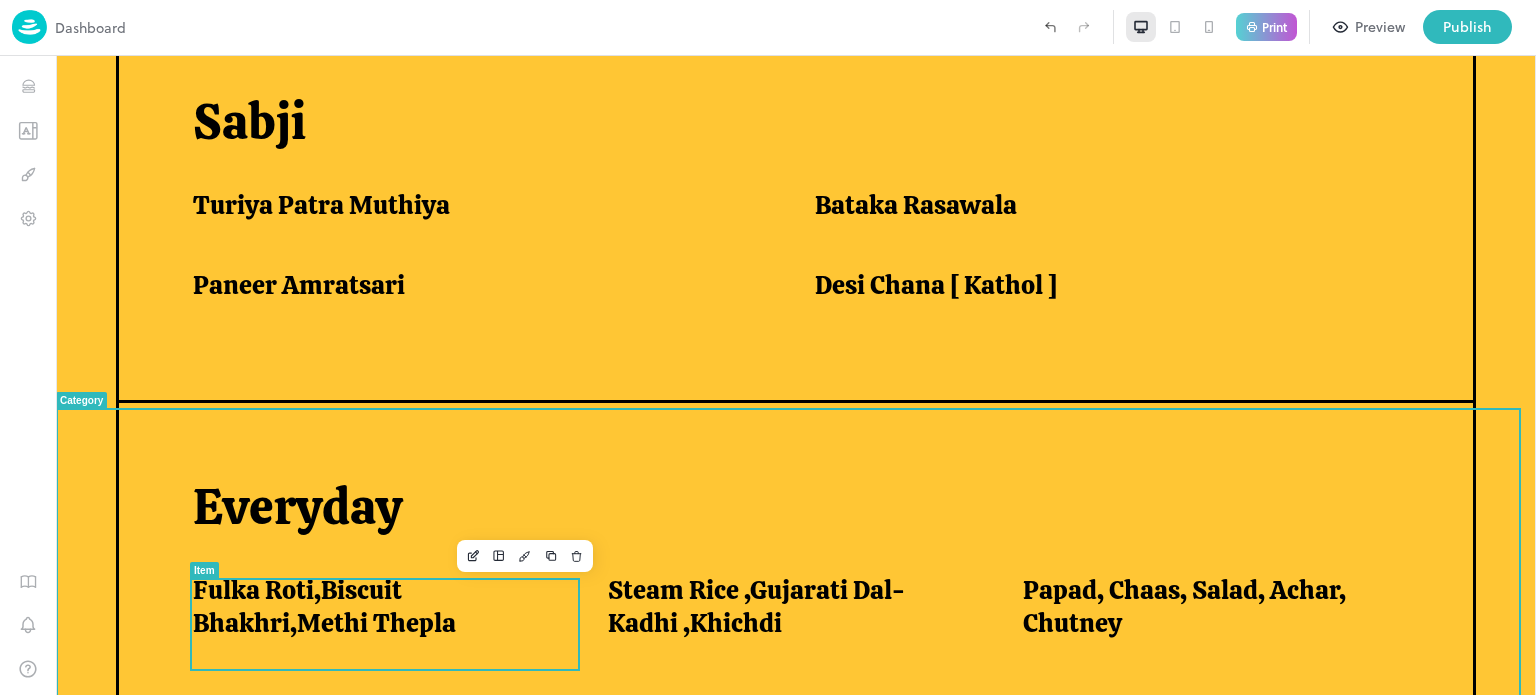 click on "Fulka Roti,Biscuit Bhakhri,Methi Thepla" at bounding box center [376, 606] 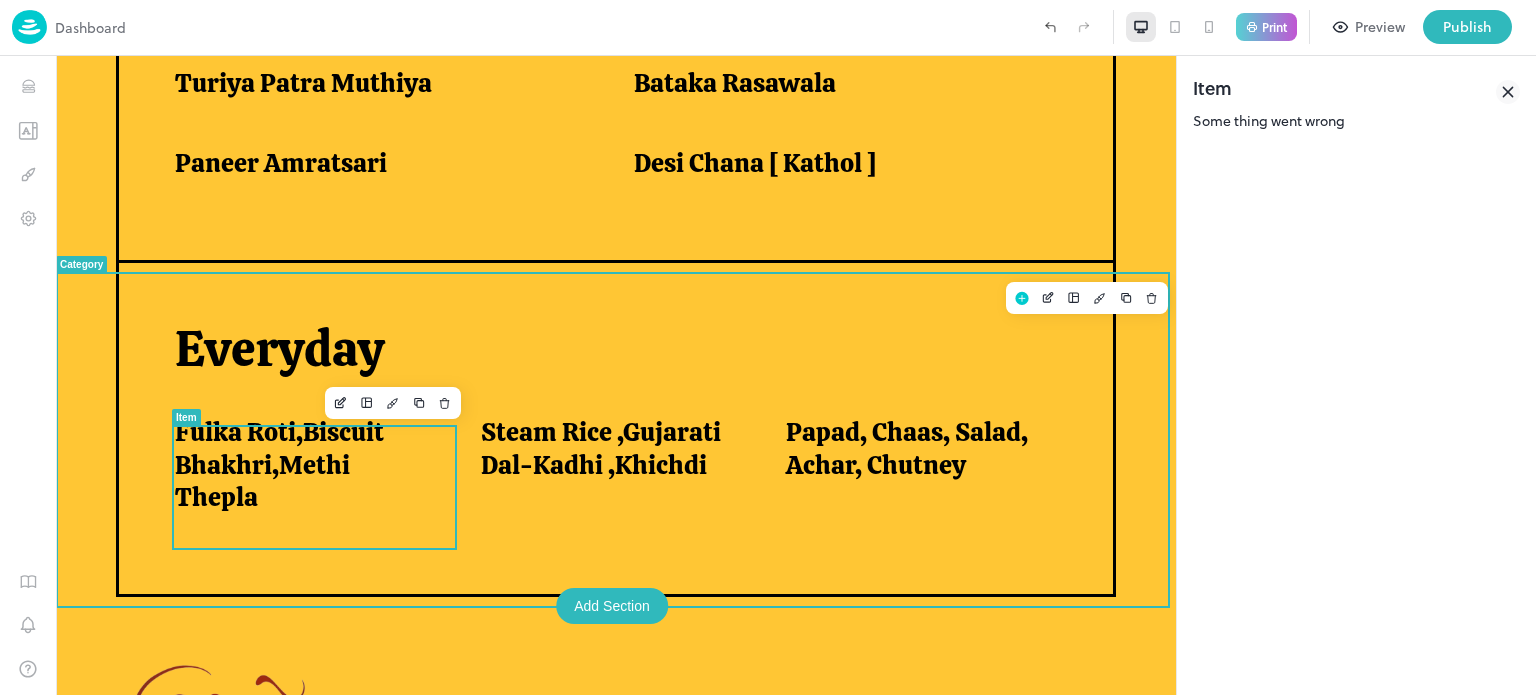 scroll, scrollTop: 1410, scrollLeft: 0, axis: vertical 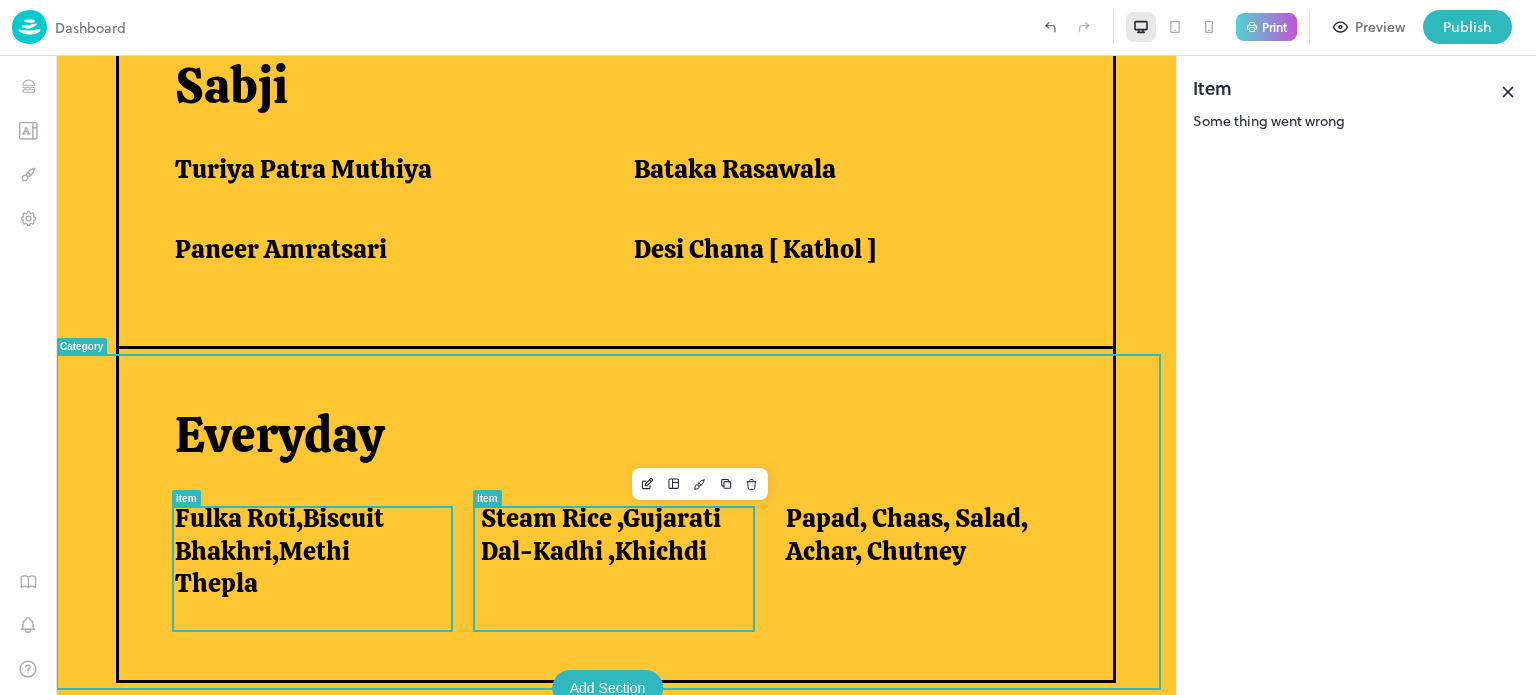 click on "Steam Rice ,Gujarati Dal-Kadhi ,Khichdi" at bounding box center [609, 534] 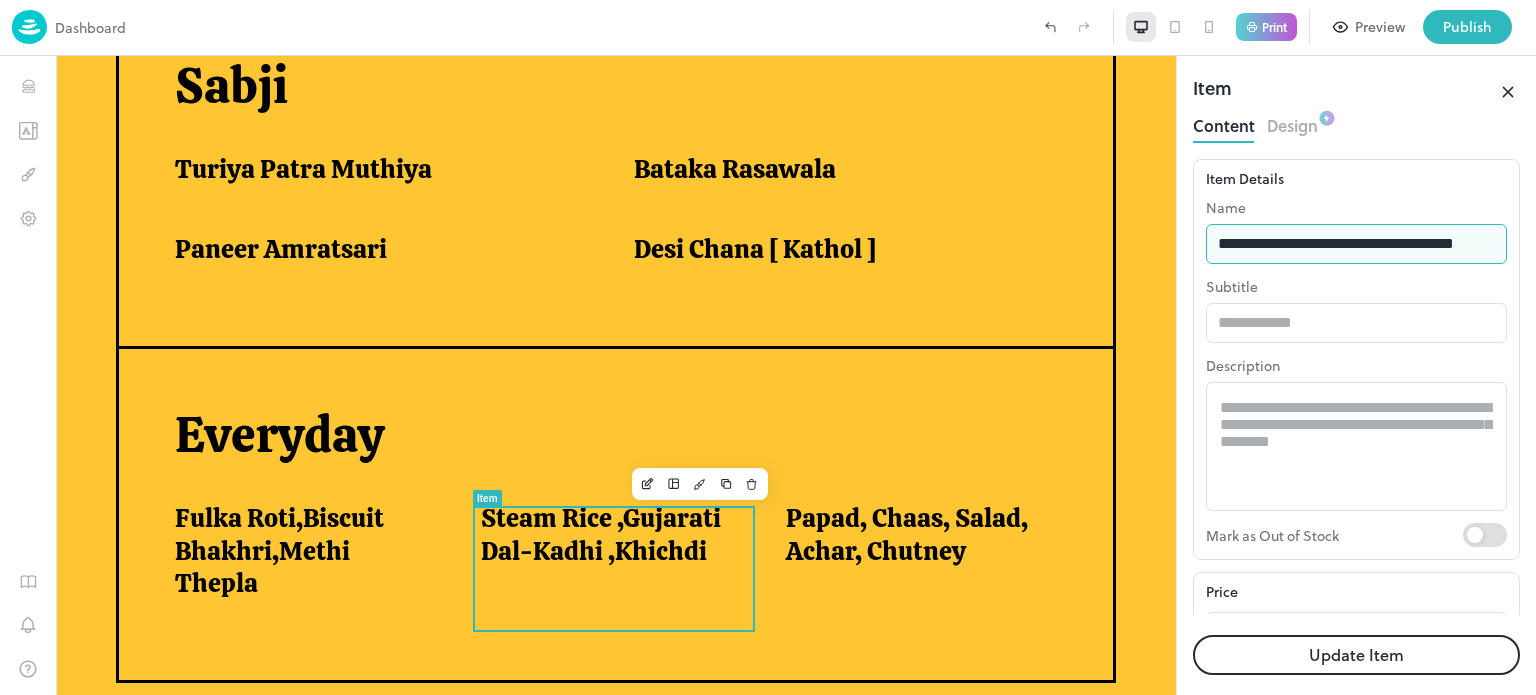 click on "**********" at bounding box center [1356, 244] 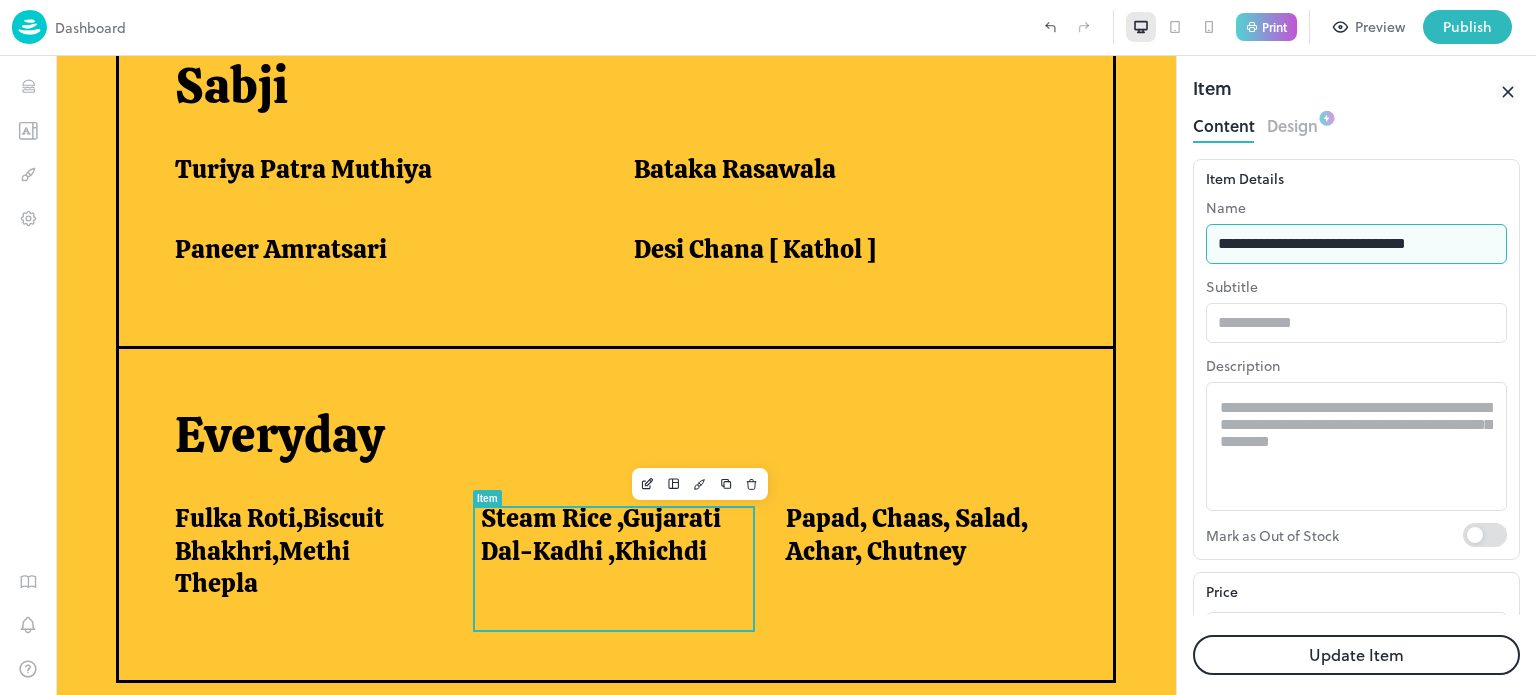 type on "**********" 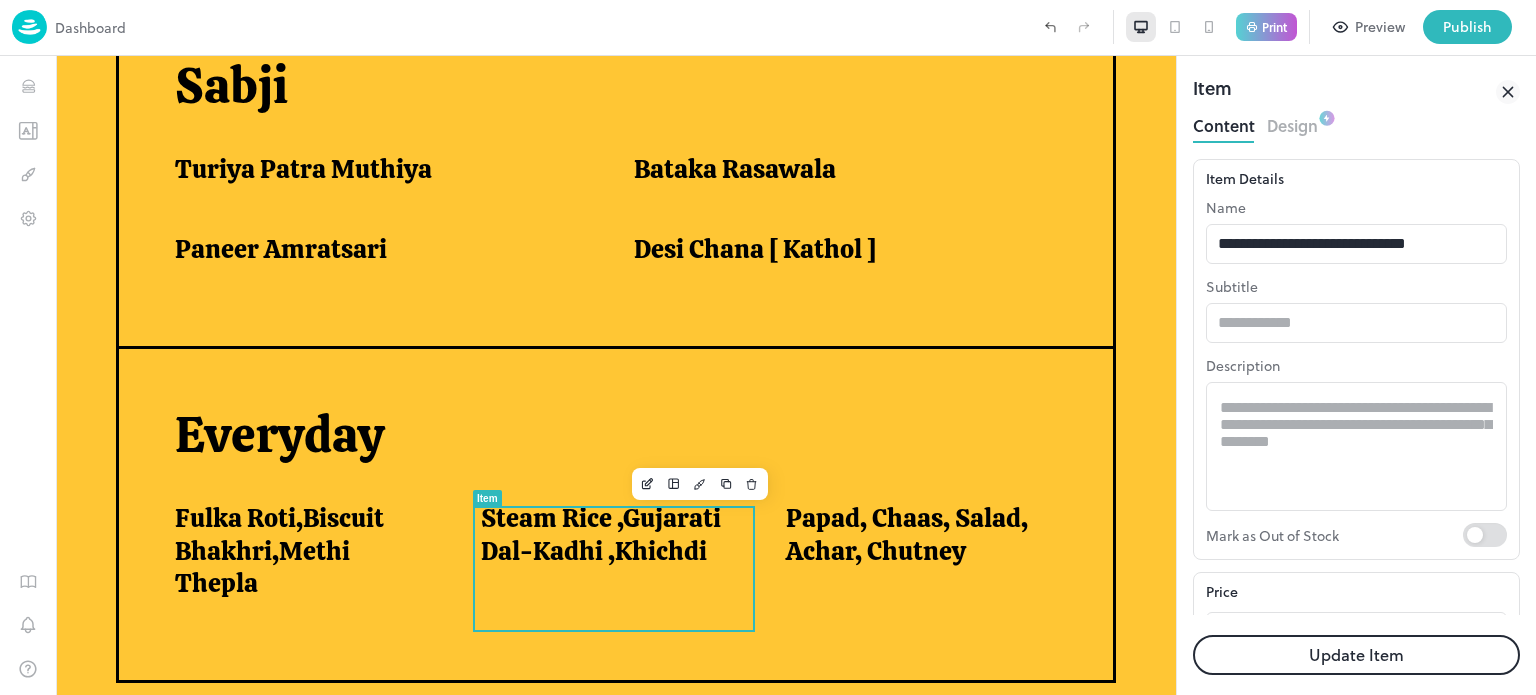 click on "Update Item" at bounding box center (1356, 655) 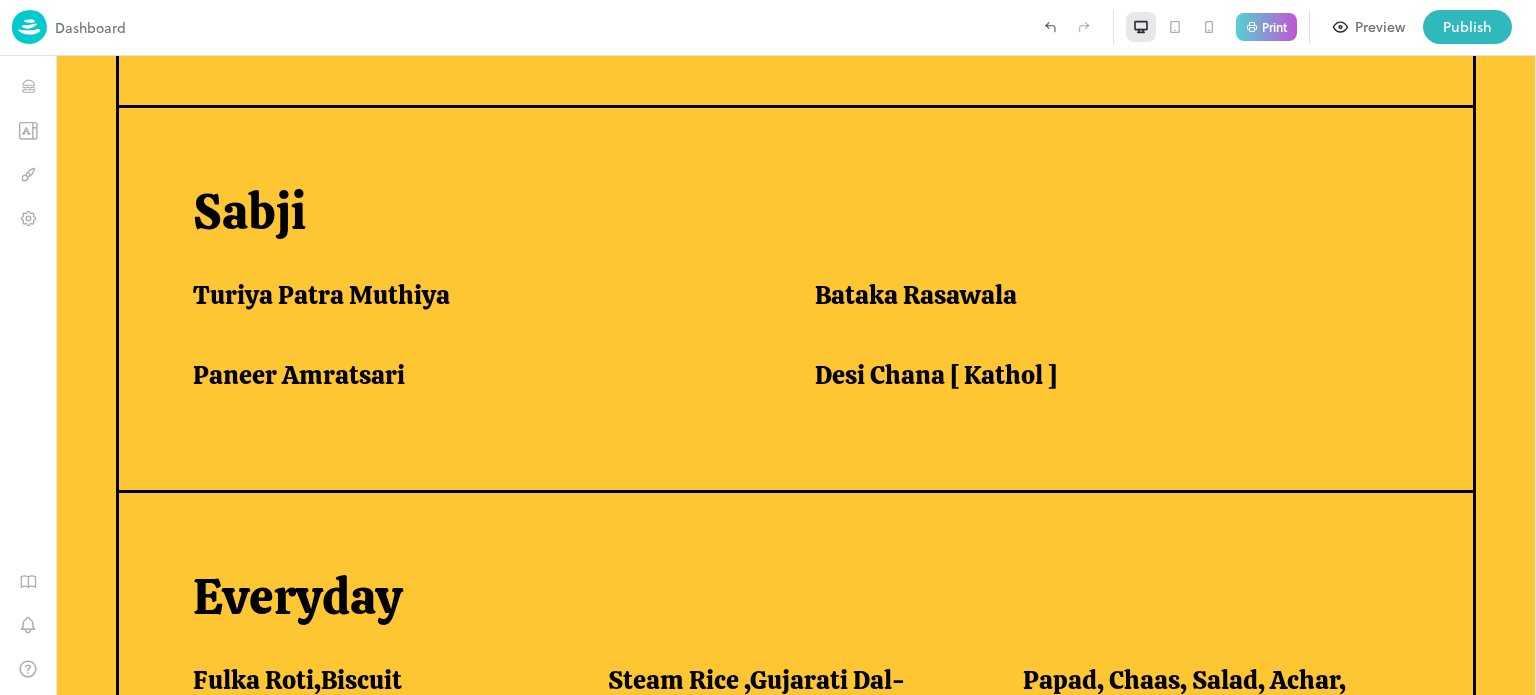 scroll, scrollTop: 1500, scrollLeft: 0, axis: vertical 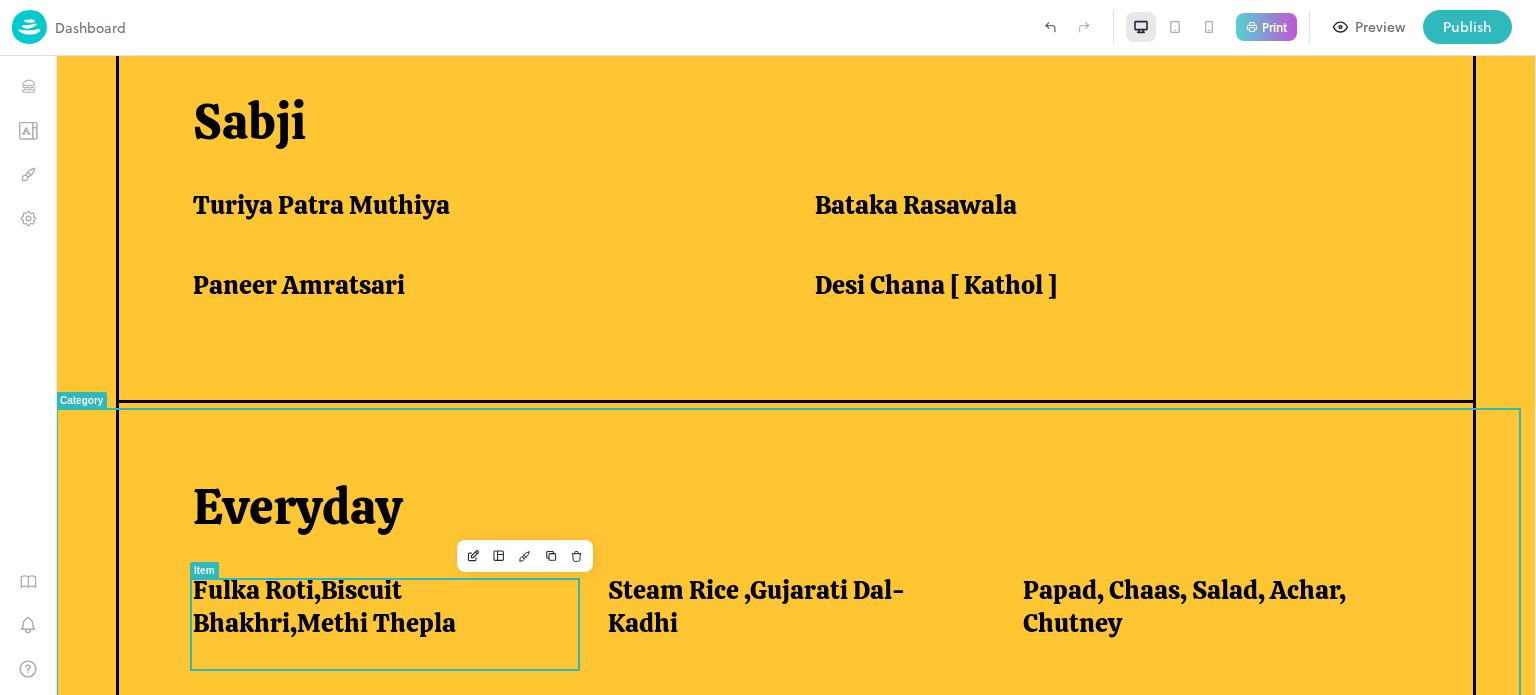 click on "Everyday Fulka Roti, Biscuit Bhakhri,Methi Thepla Steam Rice ,Gujarati Dal-Kadhi  Papad, Chaas, Salad, Achar, Chutney" at bounding box center (796, 571) 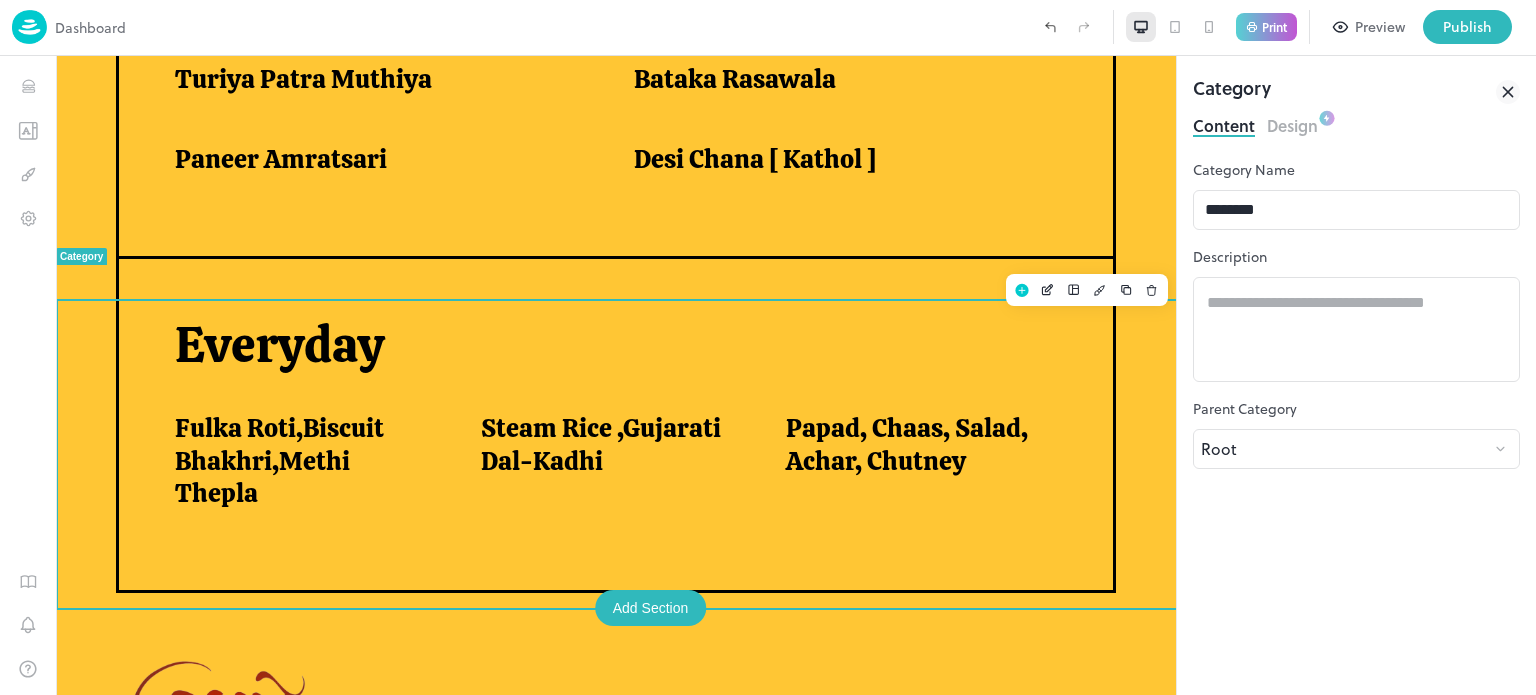 scroll, scrollTop: 1410, scrollLeft: 0, axis: vertical 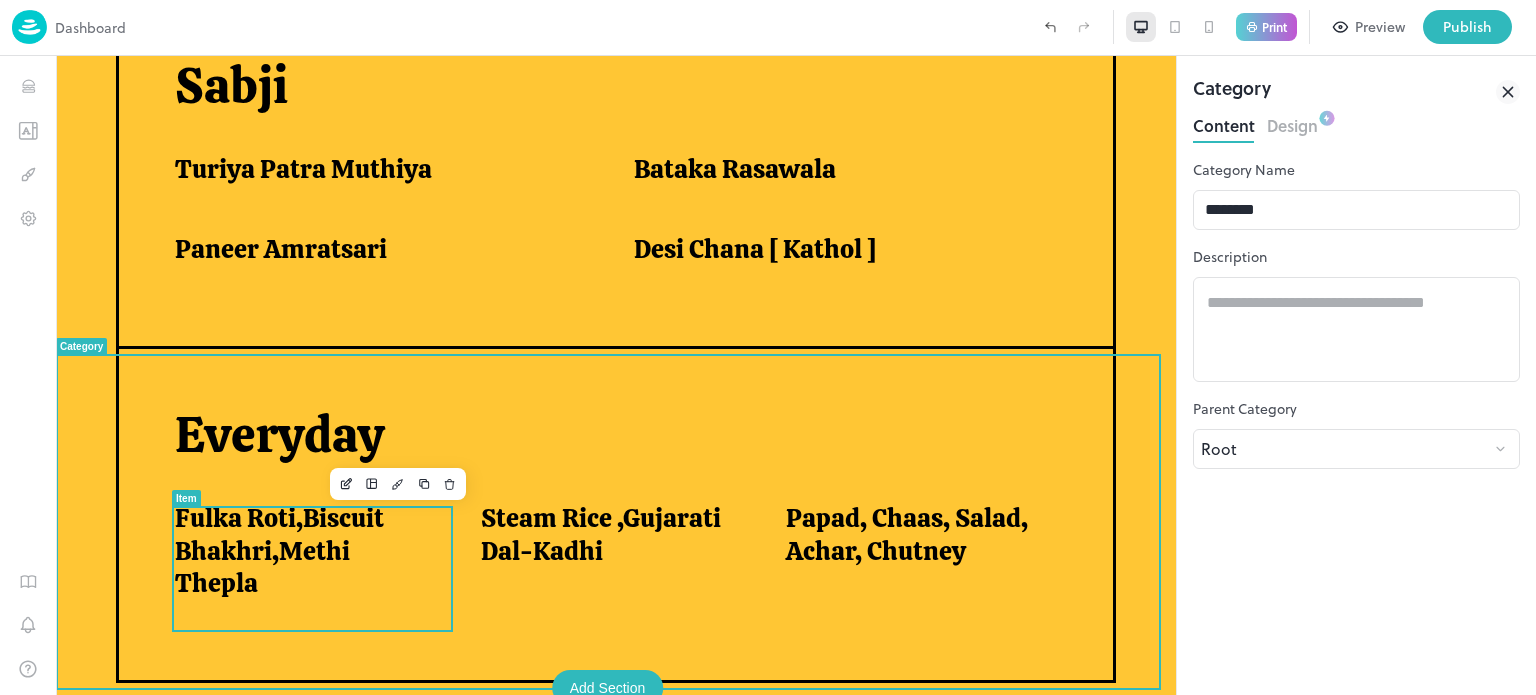 click on "Fulka Roti,Biscuit Bhakhri,Methi Thepla" at bounding box center [303, 551] 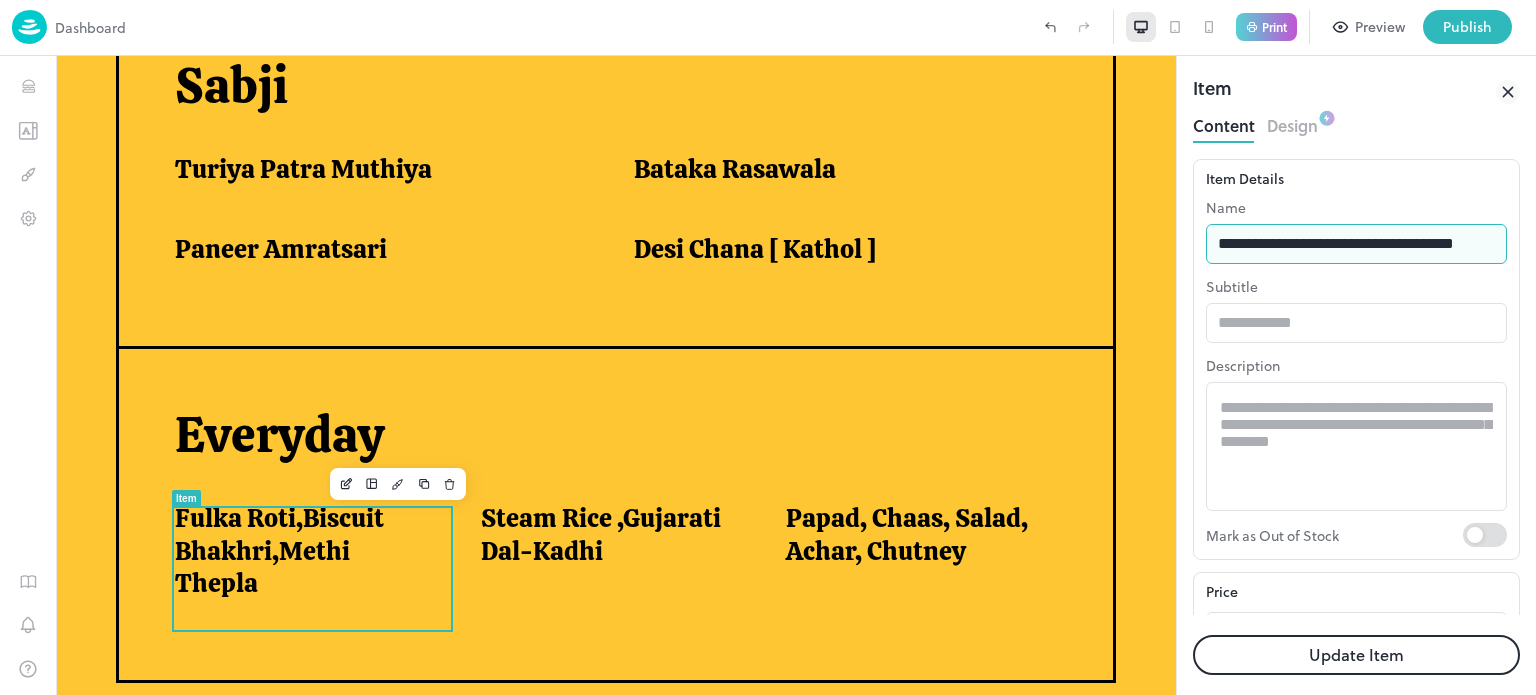 click on "**********" at bounding box center (1356, 244) 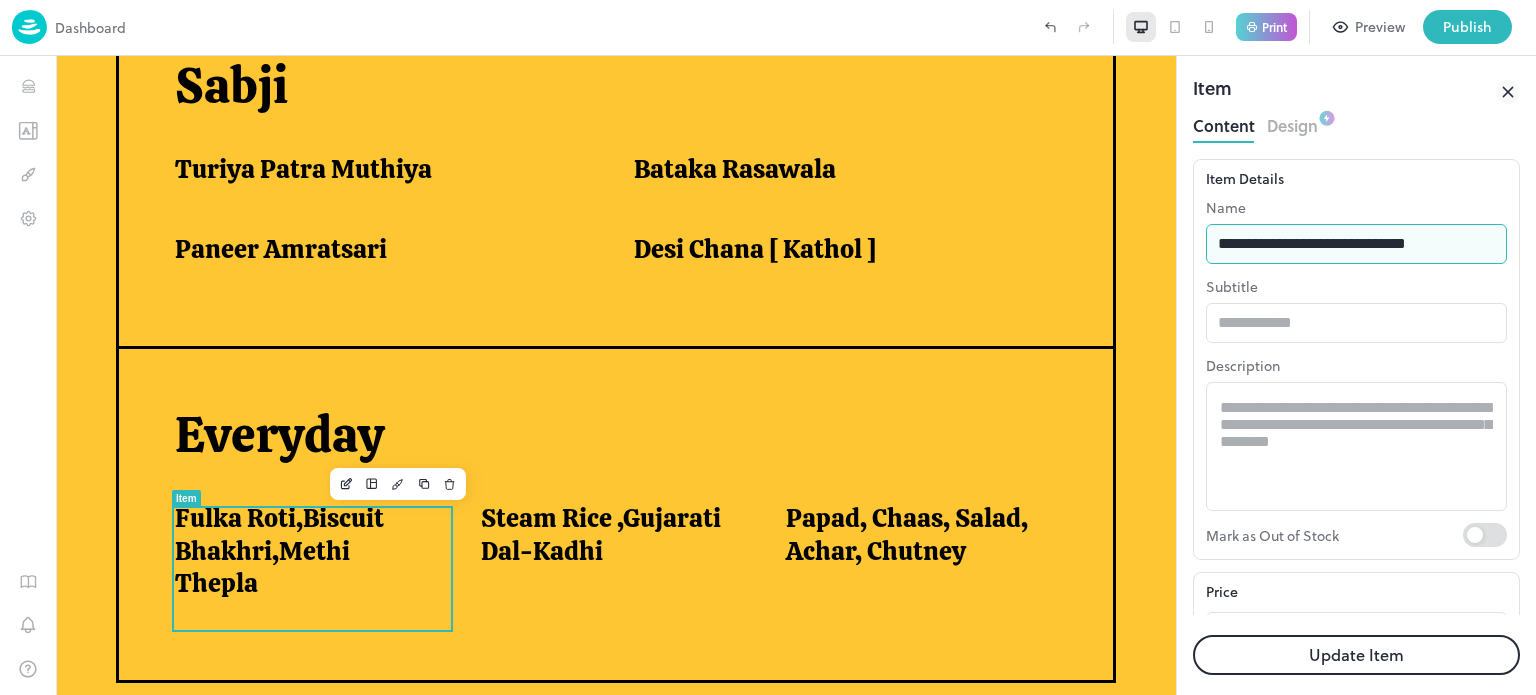 scroll, scrollTop: 0, scrollLeft: 0, axis: both 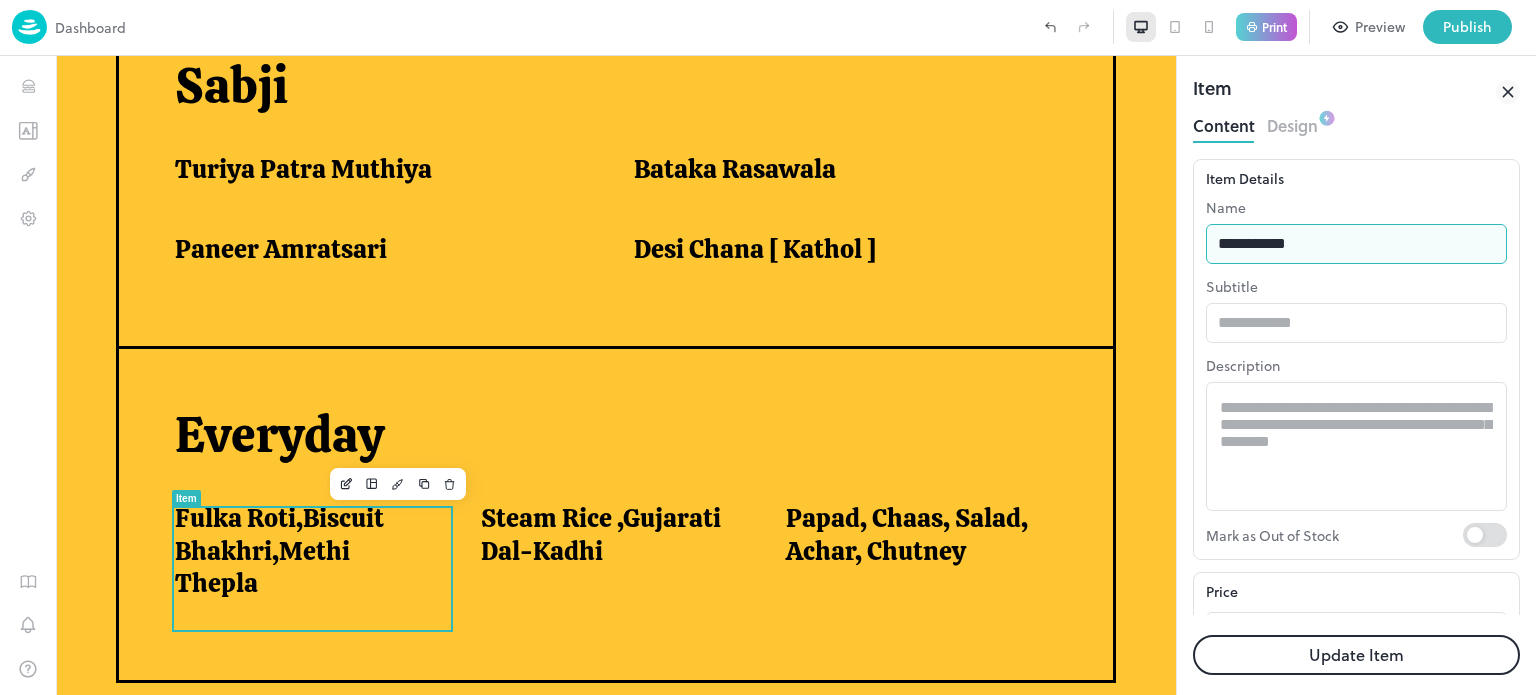 type on "**********" 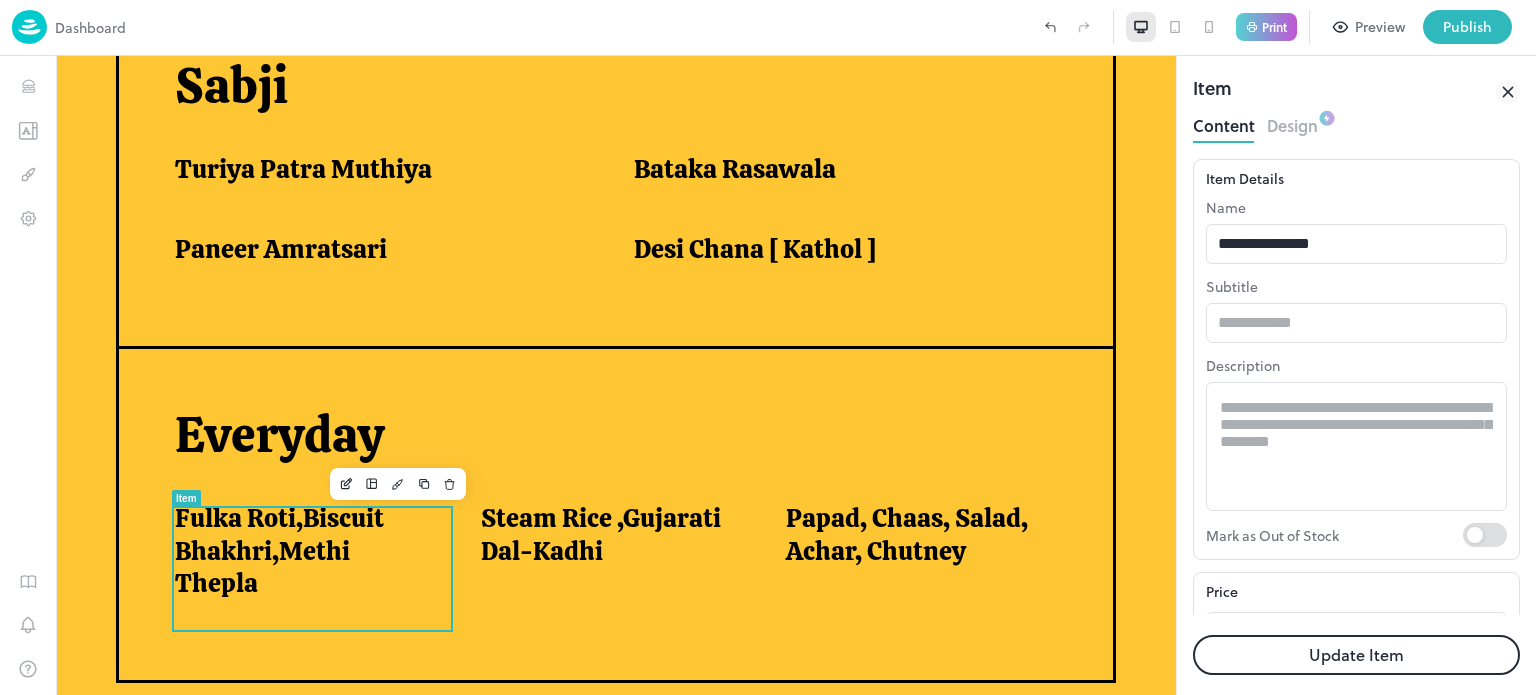 click on "Update Item" at bounding box center [1356, 655] 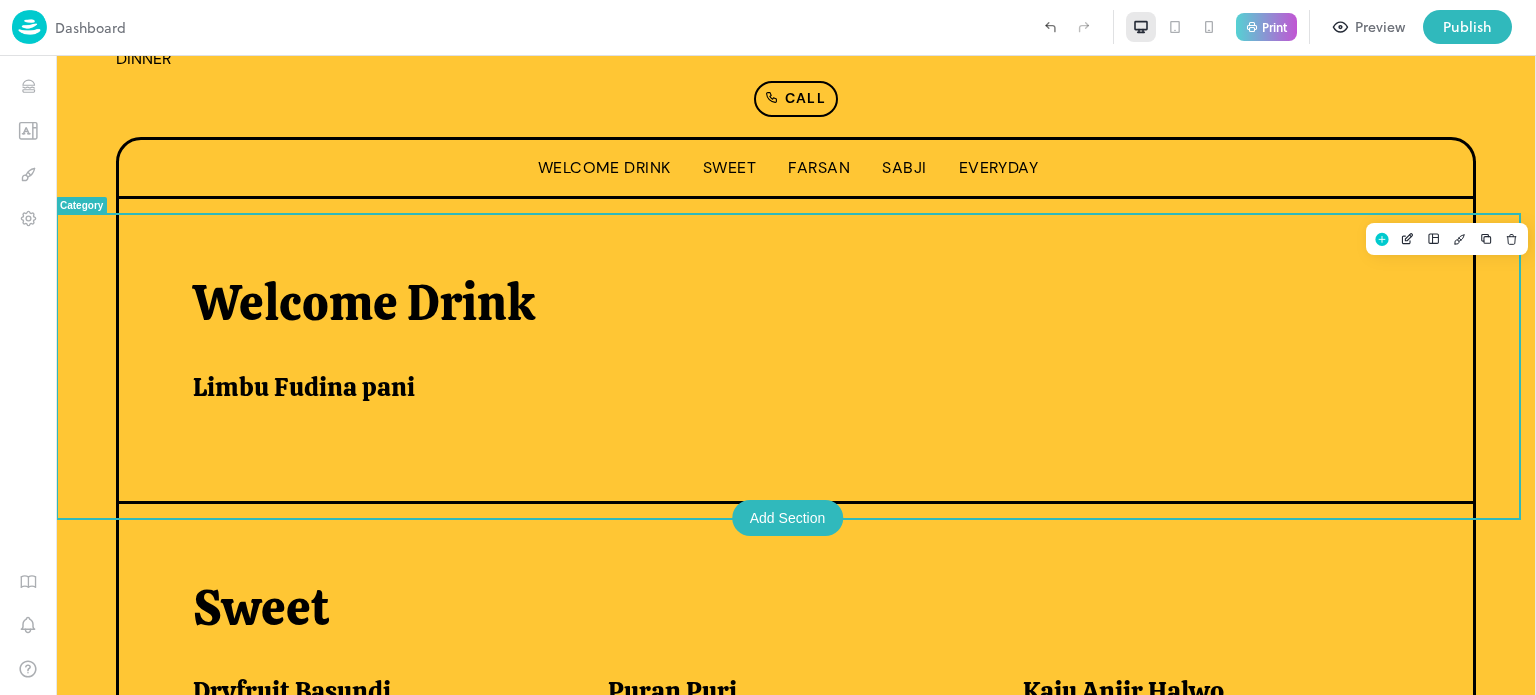scroll, scrollTop: 0, scrollLeft: 0, axis: both 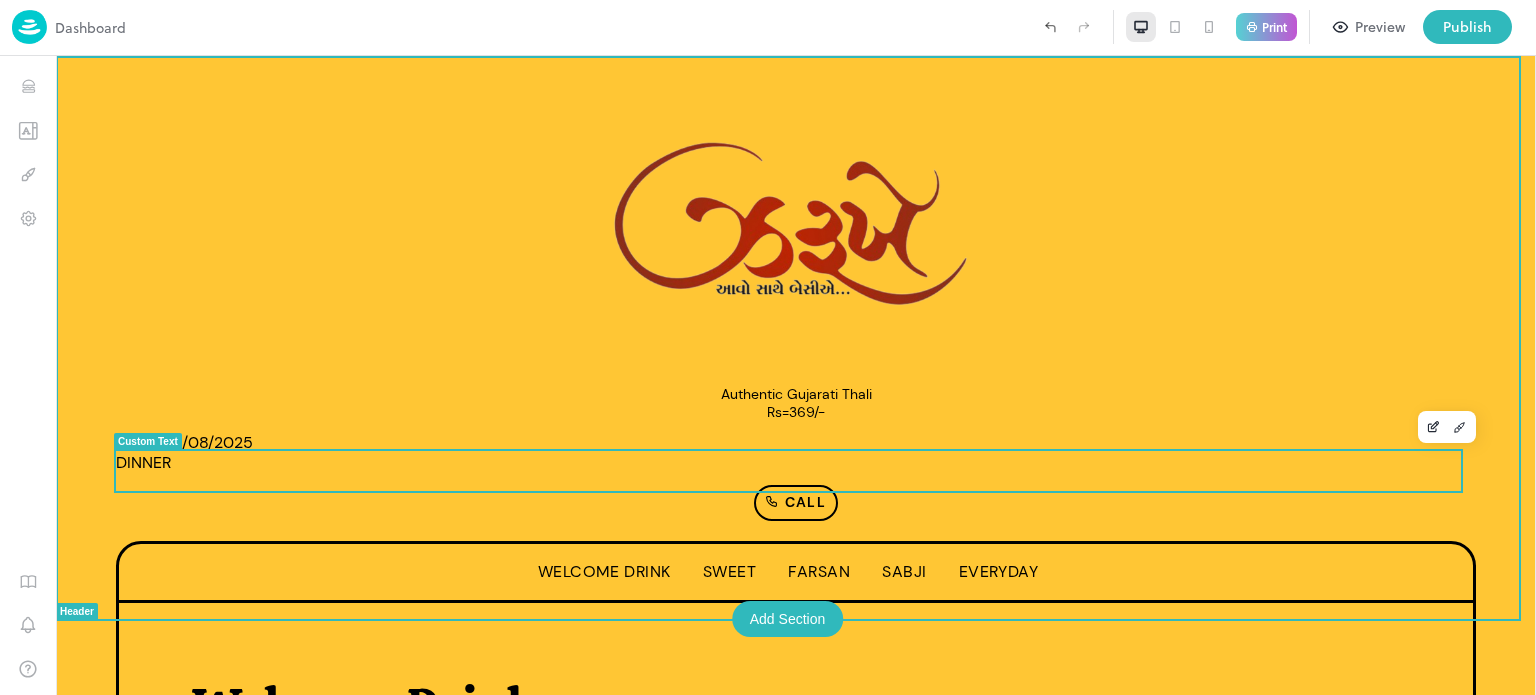 click on "Date:-02/08/2025
DINNER" at bounding box center (796, 453) 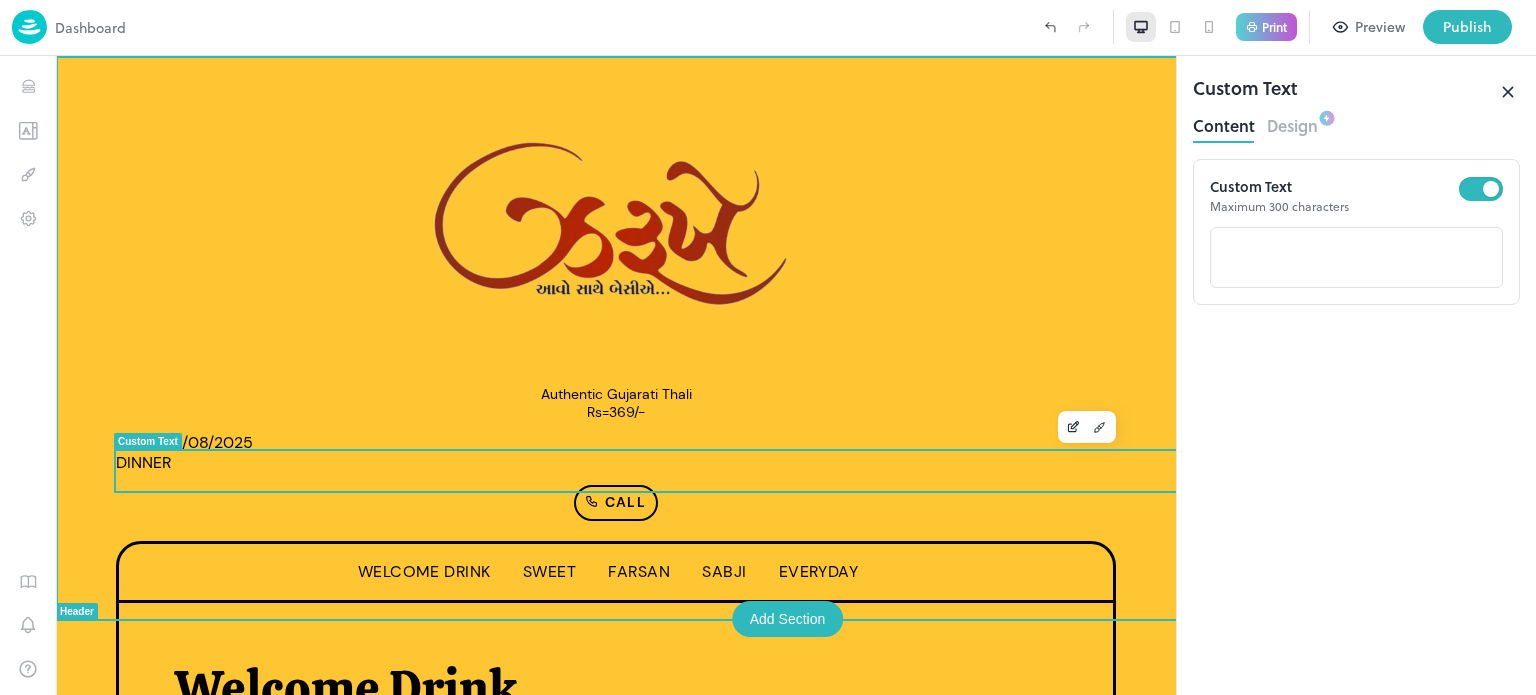 scroll, scrollTop: 0, scrollLeft: 0, axis: both 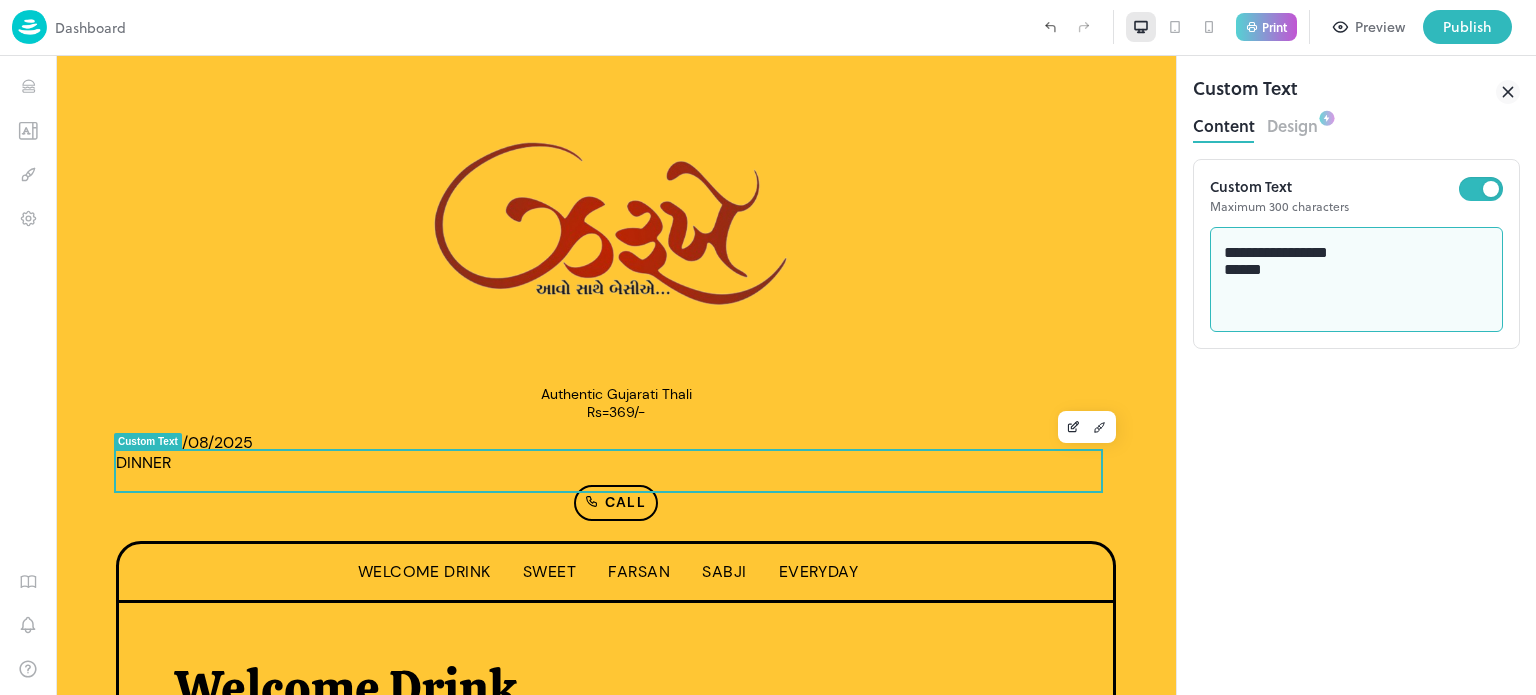 click on "**********" at bounding box center (1357, 280) 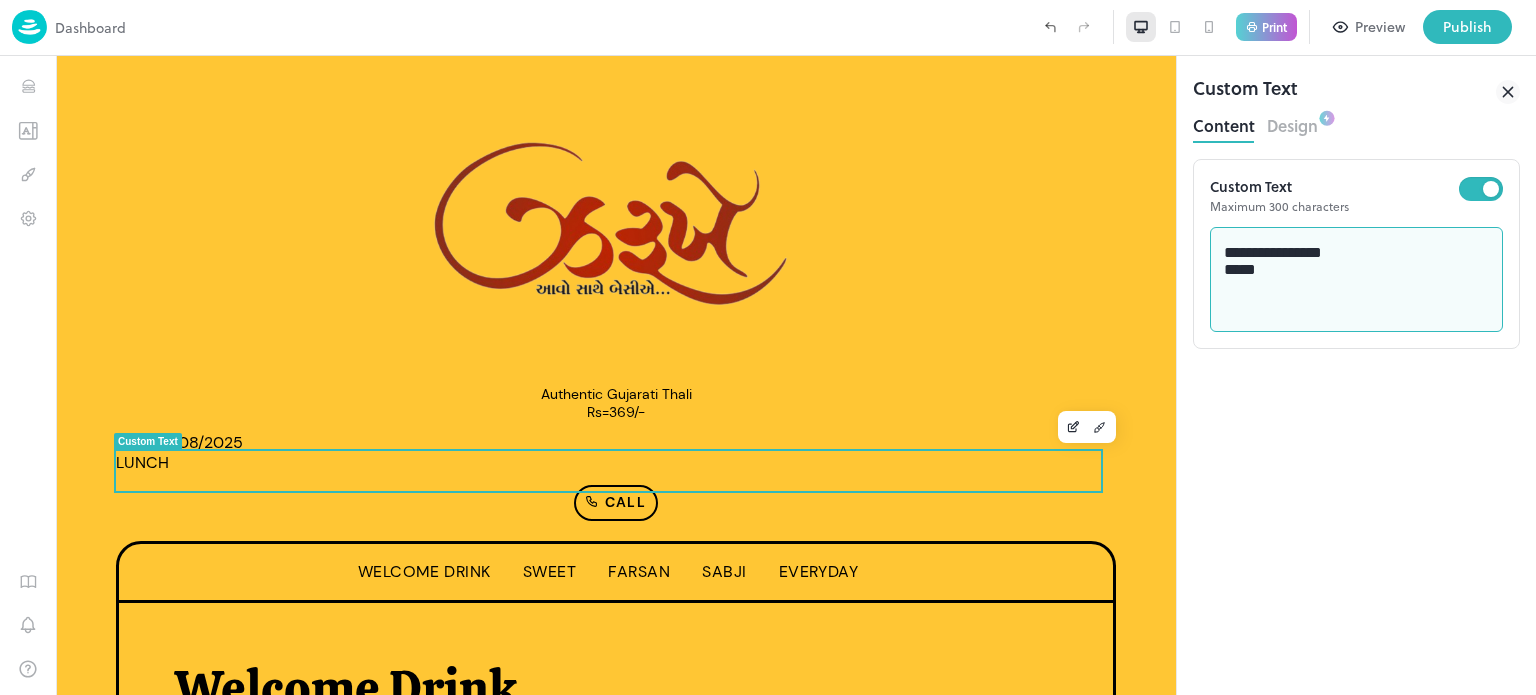 click on "**********" at bounding box center (1357, 280) 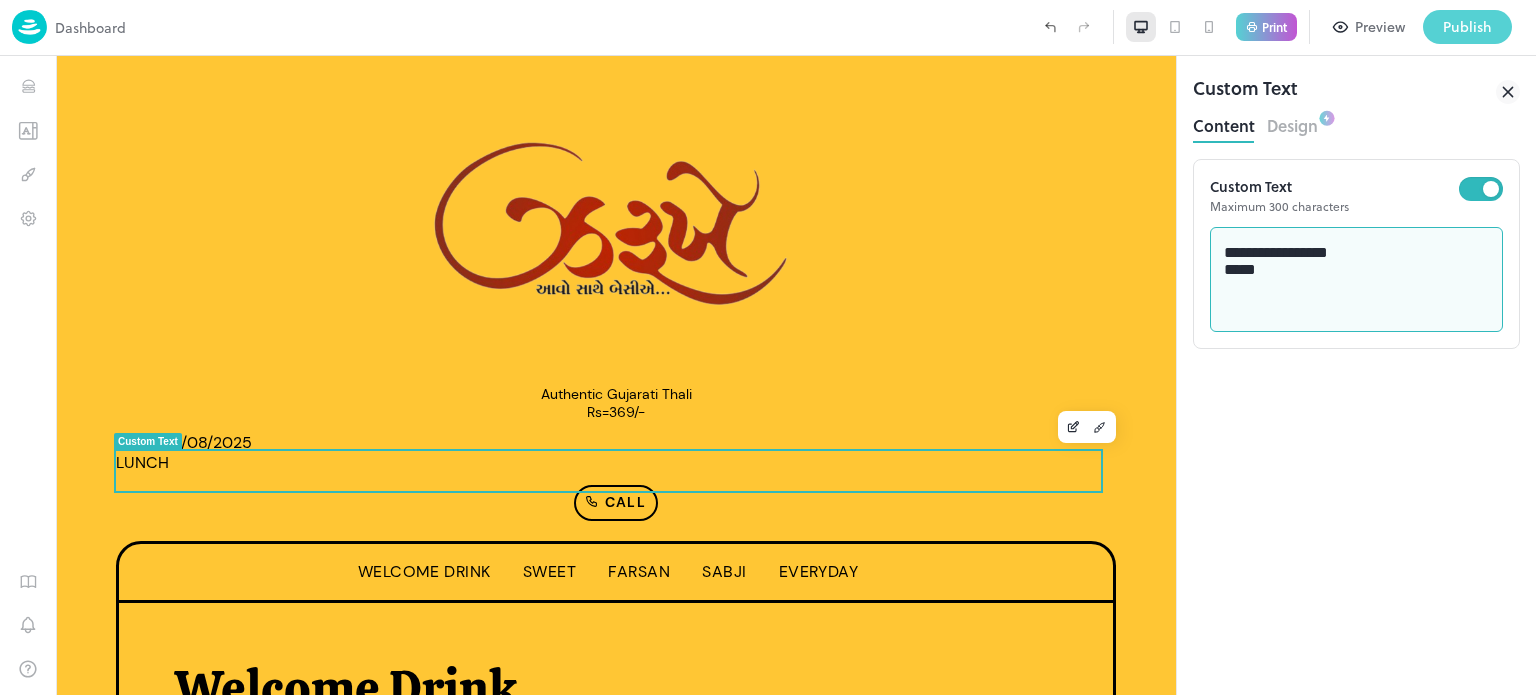 type on "**********" 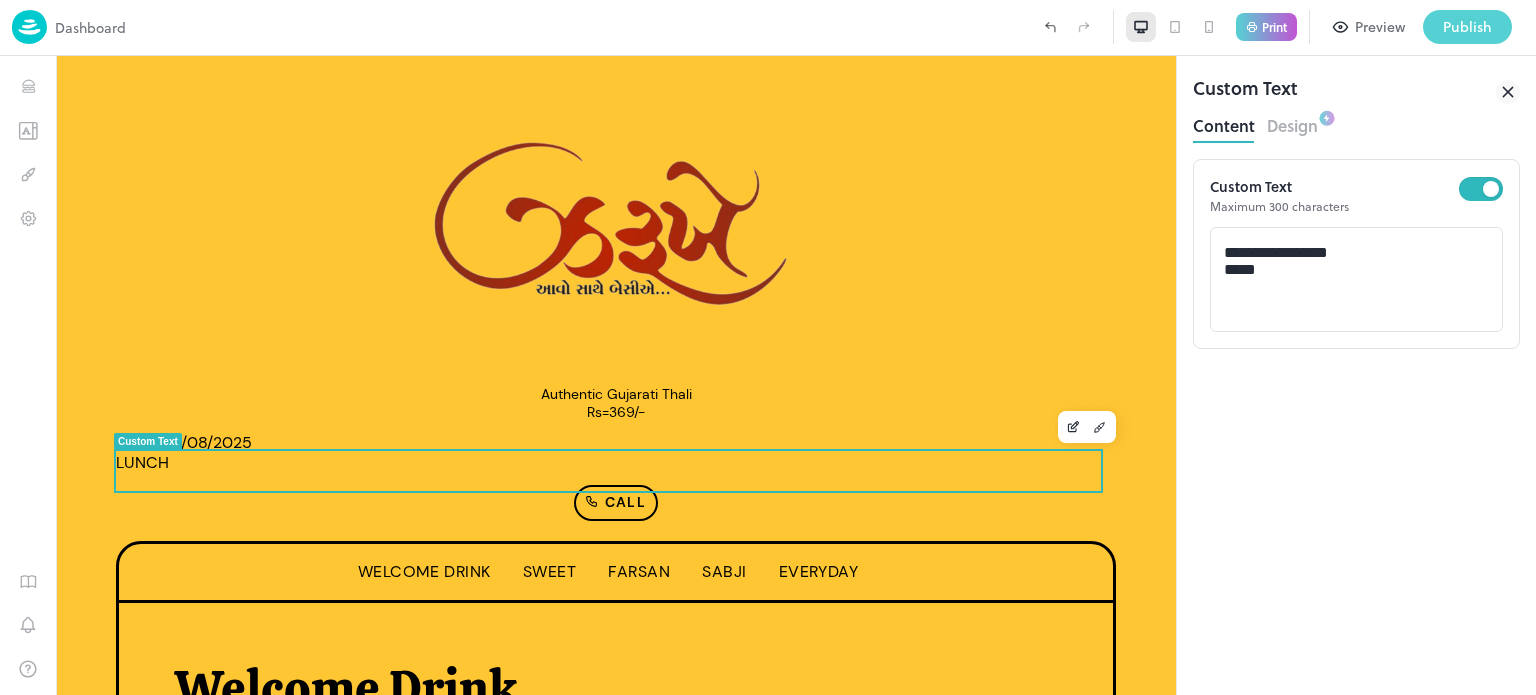click on "Publish" at bounding box center [1467, 27] 